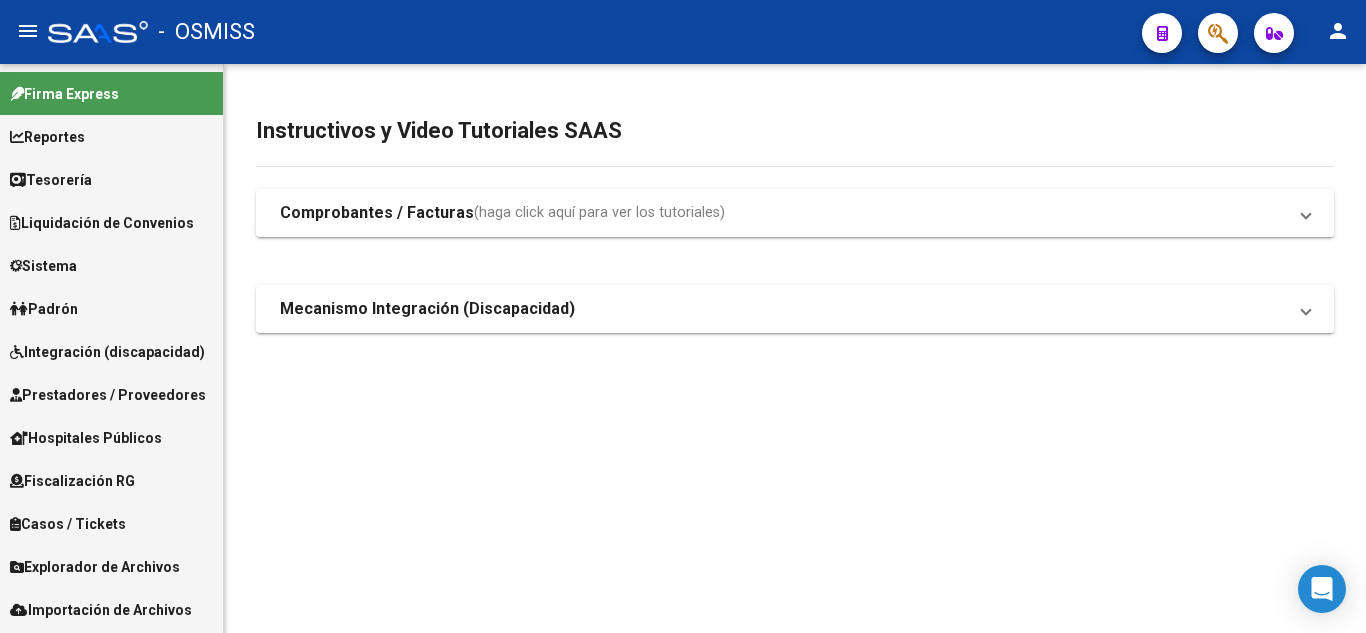 scroll, scrollTop: 0, scrollLeft: 0, axis: both 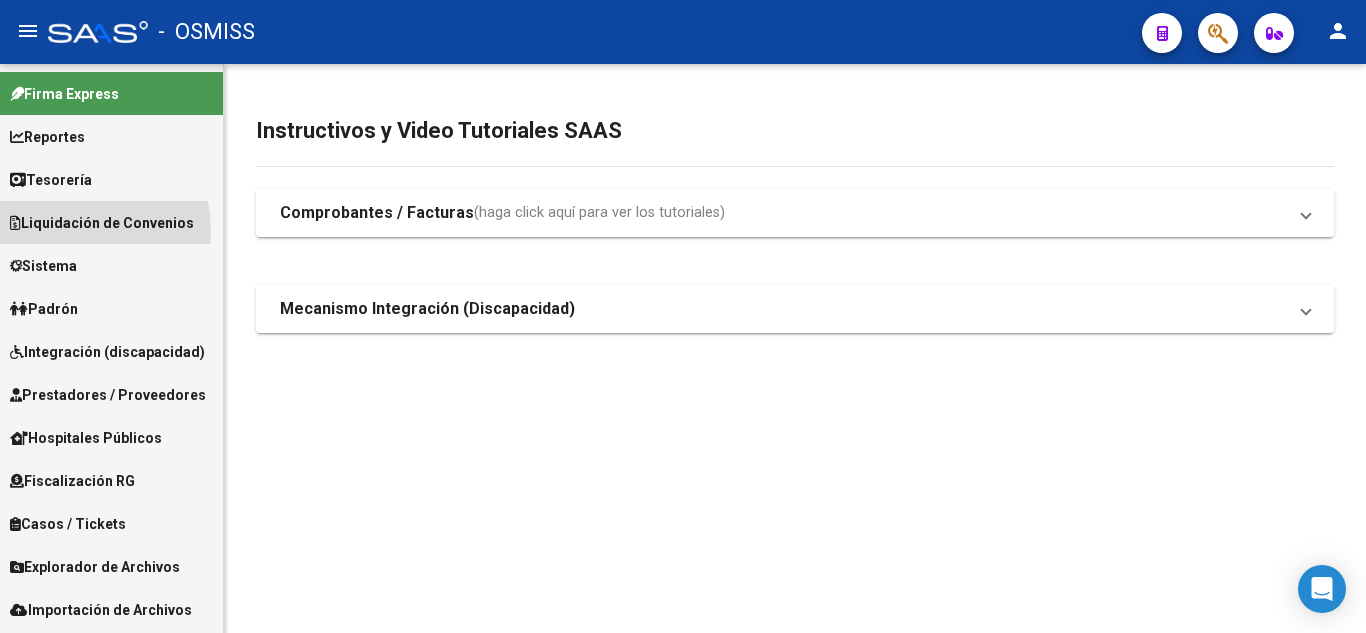 click on "Liquidación de Convenios" at bounding box center (102, 223) 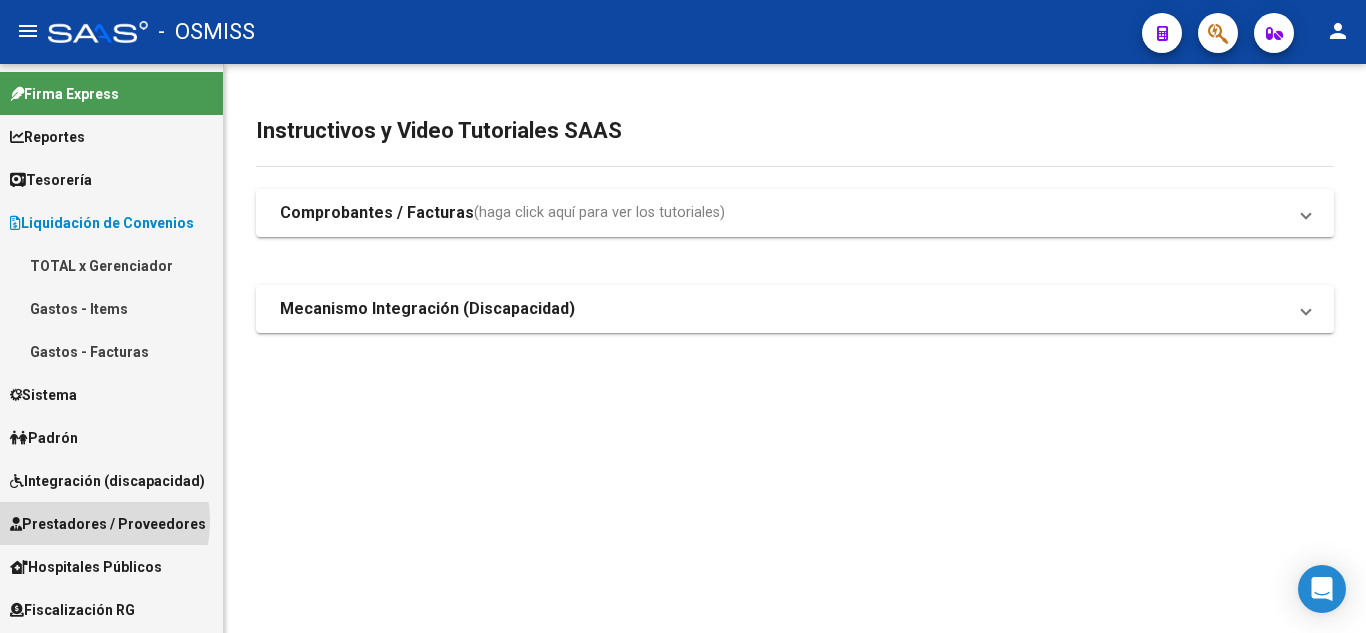 click on "Prestadores / Proveedores" at bounding box center [108, 524] 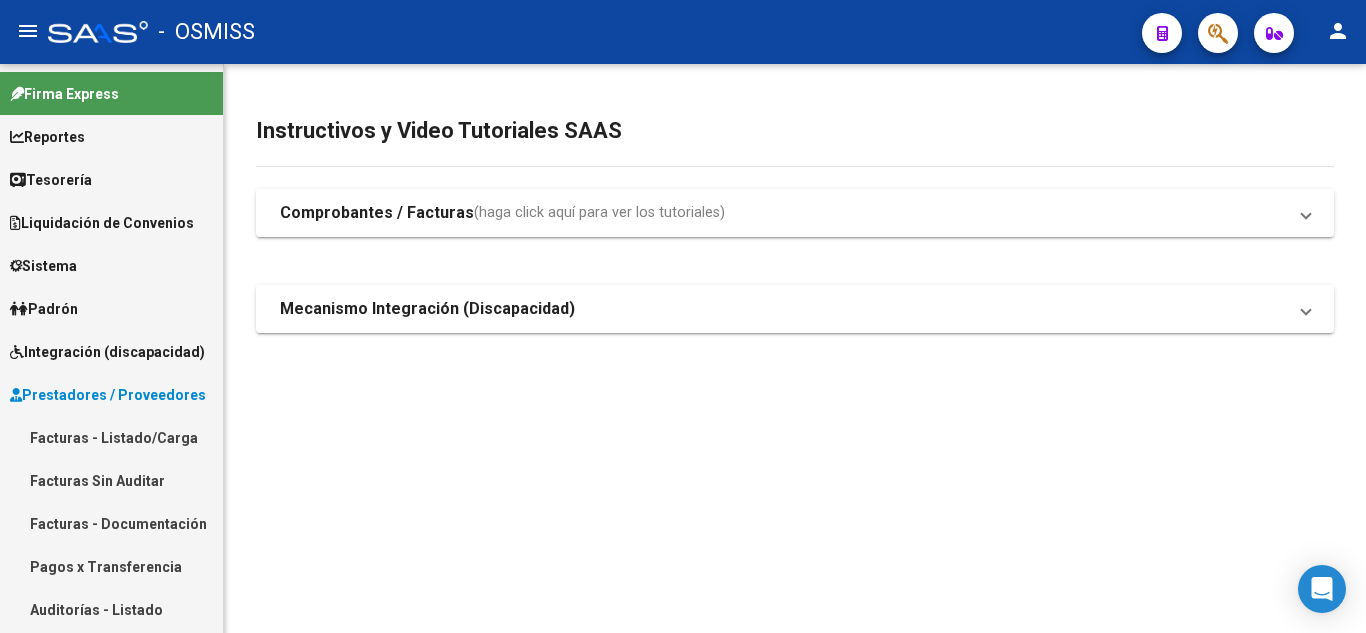 click on "Facturas - Listado/Carga" at bounding box center (111, 437) 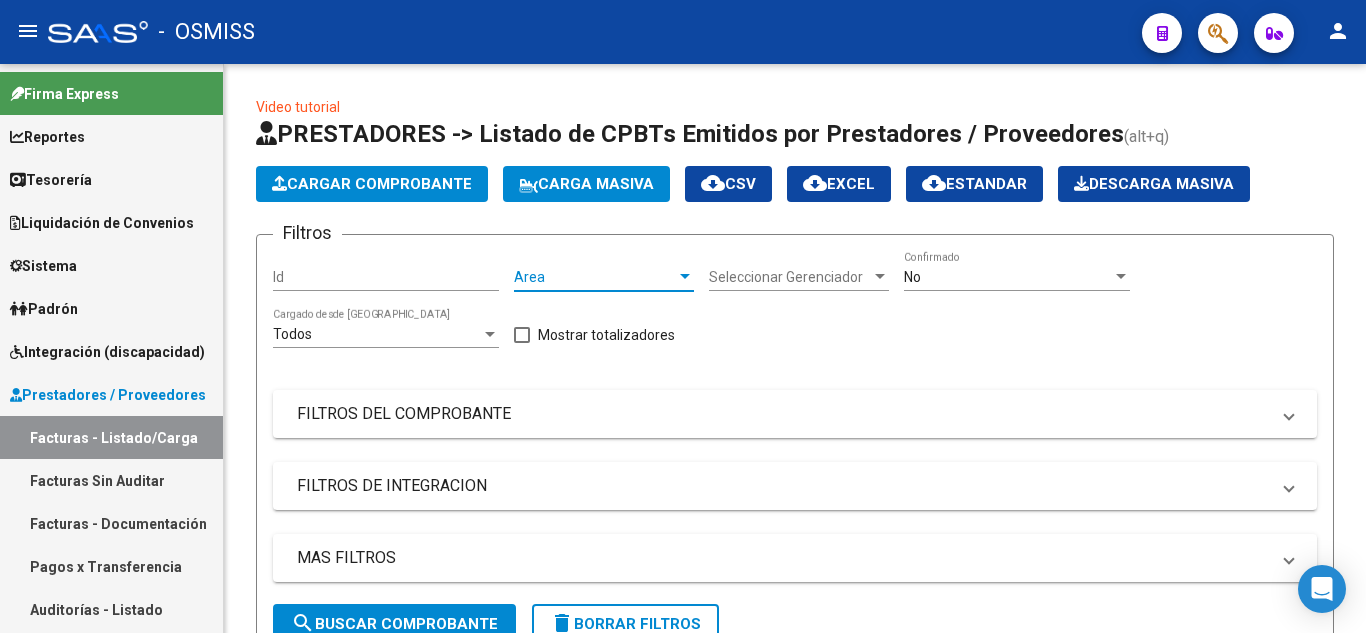 click on "Area" at bounding box center [595, 277] 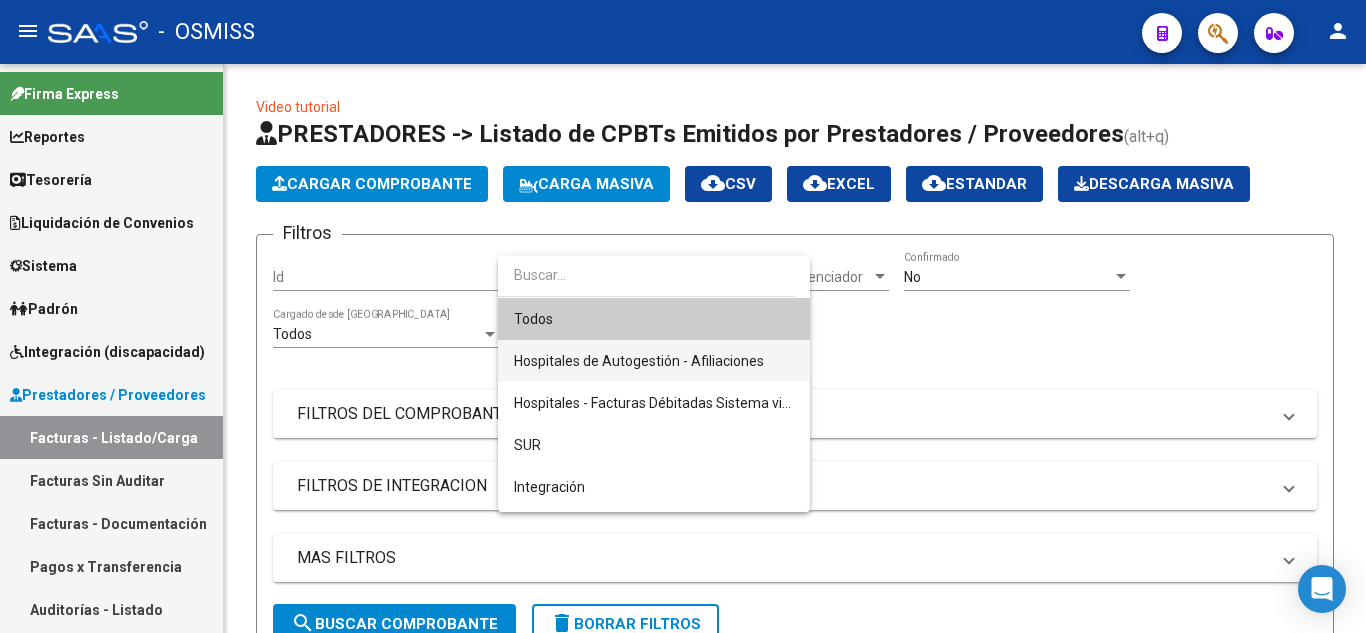 click on "Hospitales de Autogestión - Afiliaciones" at bounding box center [654, 361] 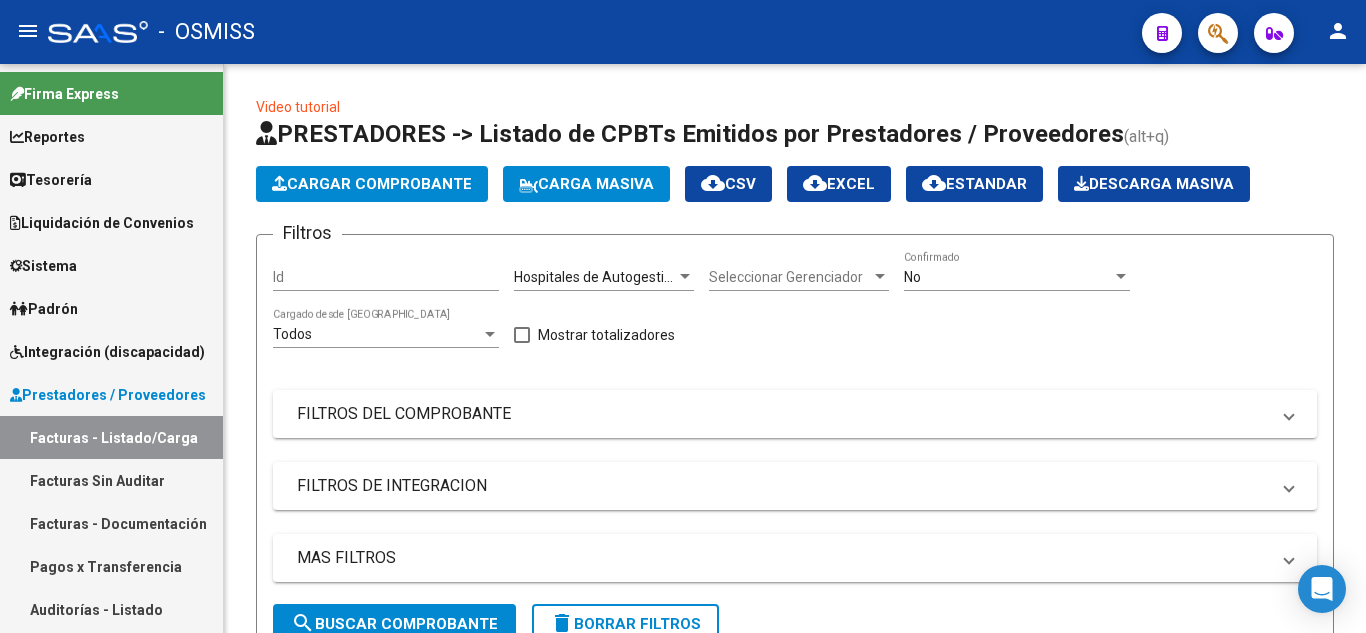 click on "No  Confirmado" 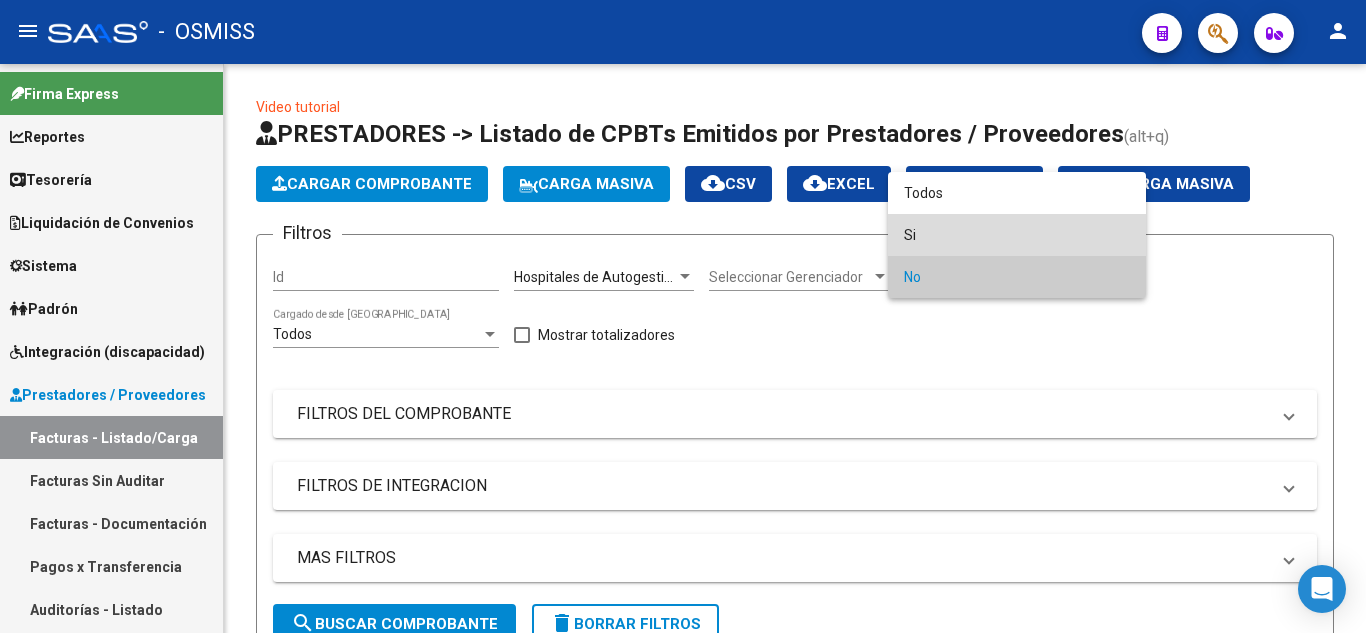 click on "Si" at bounding box center (1017, 235) 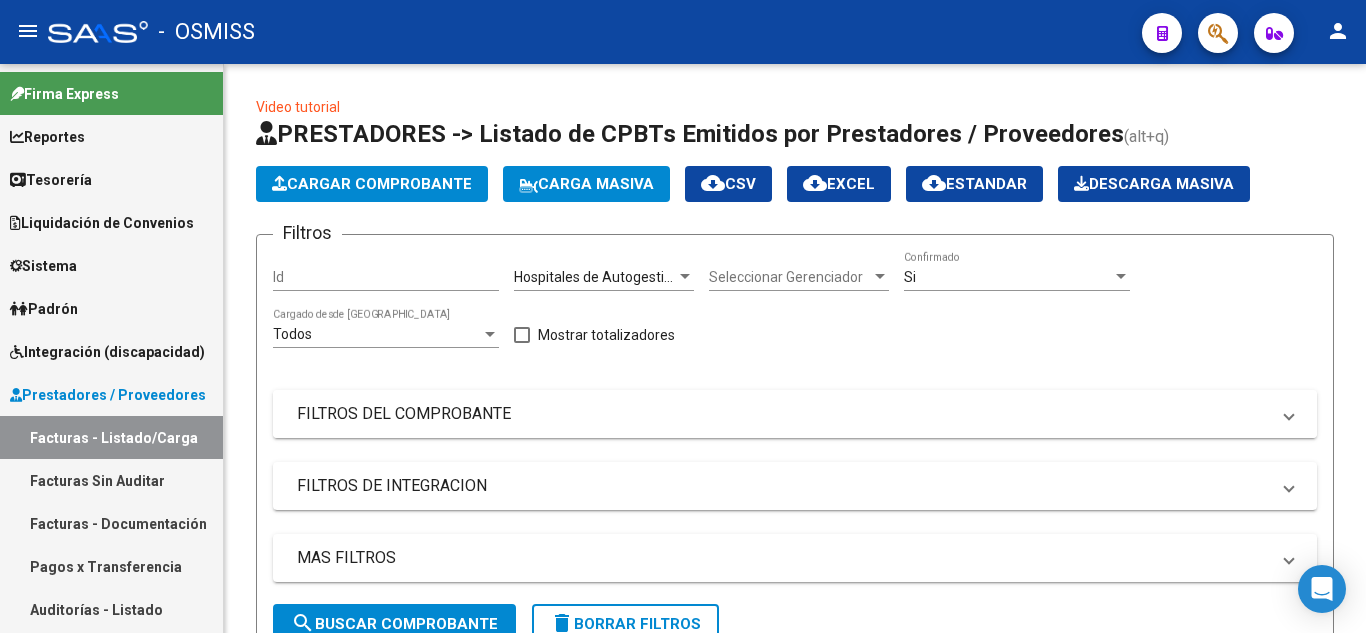 click on "FILTROS DEL COMPROBANTE" at bounding box center [783, 414] 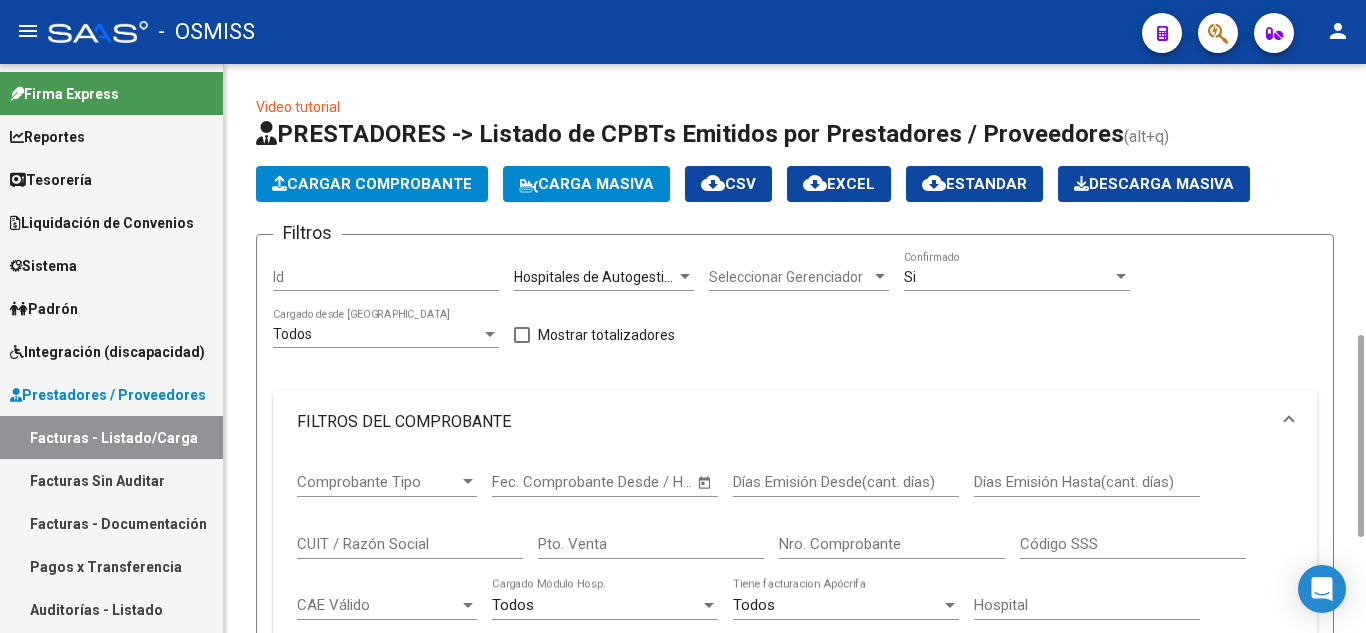 scroll, scrollTop: 200, scrollLeft: 0, axis: vertical 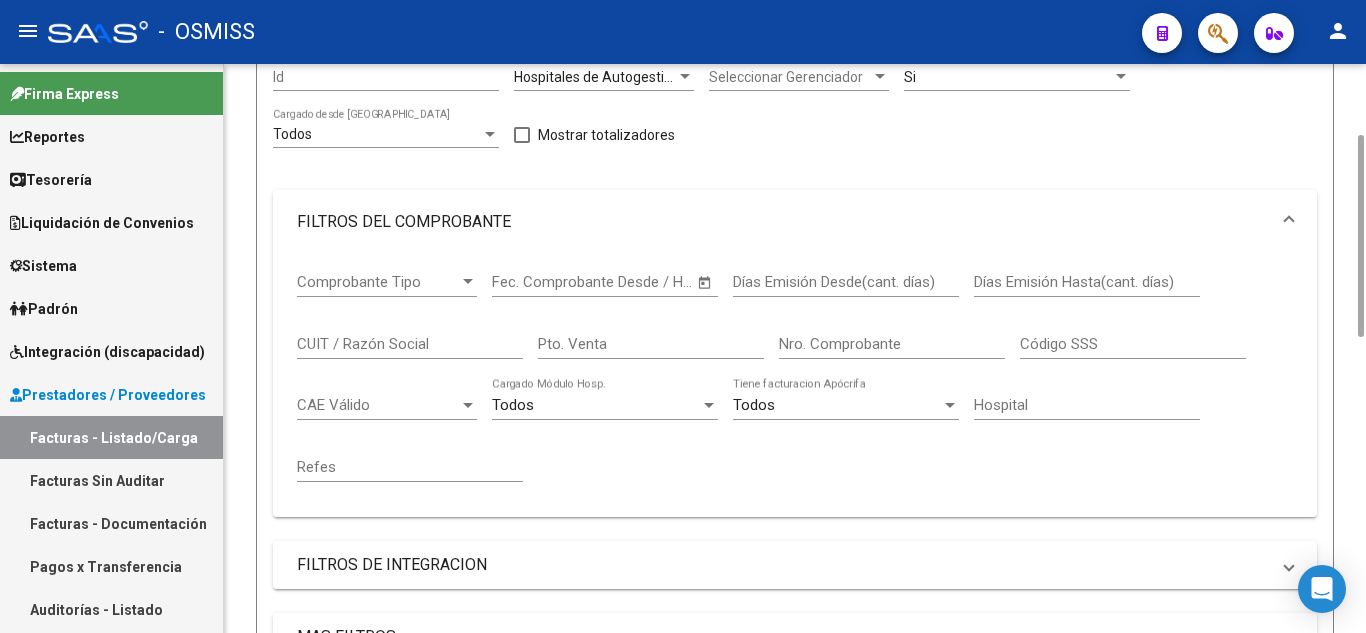 click on "FILTROS DEL COMPROBANTE" at bounding box center [783, 222] 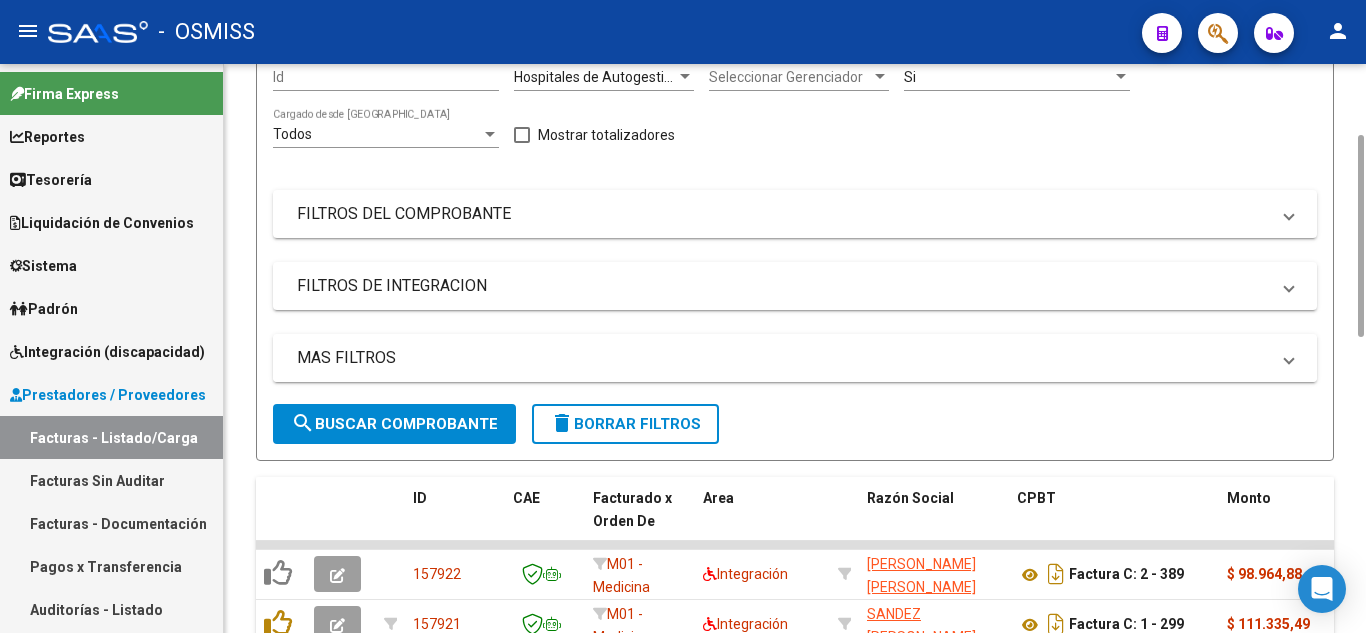 click on "MAS FILTROS" at bounding box center [783, 358] 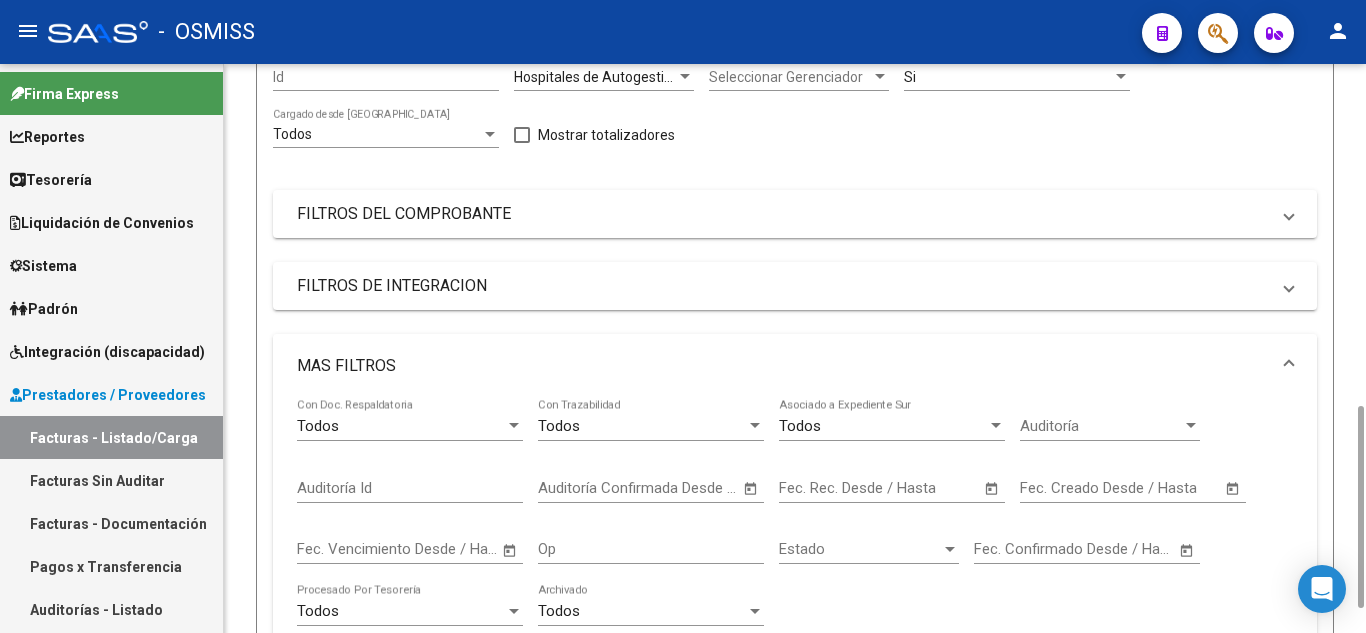 scroll, scrollTop: 400, scrollLeft: 0, axis: vertical 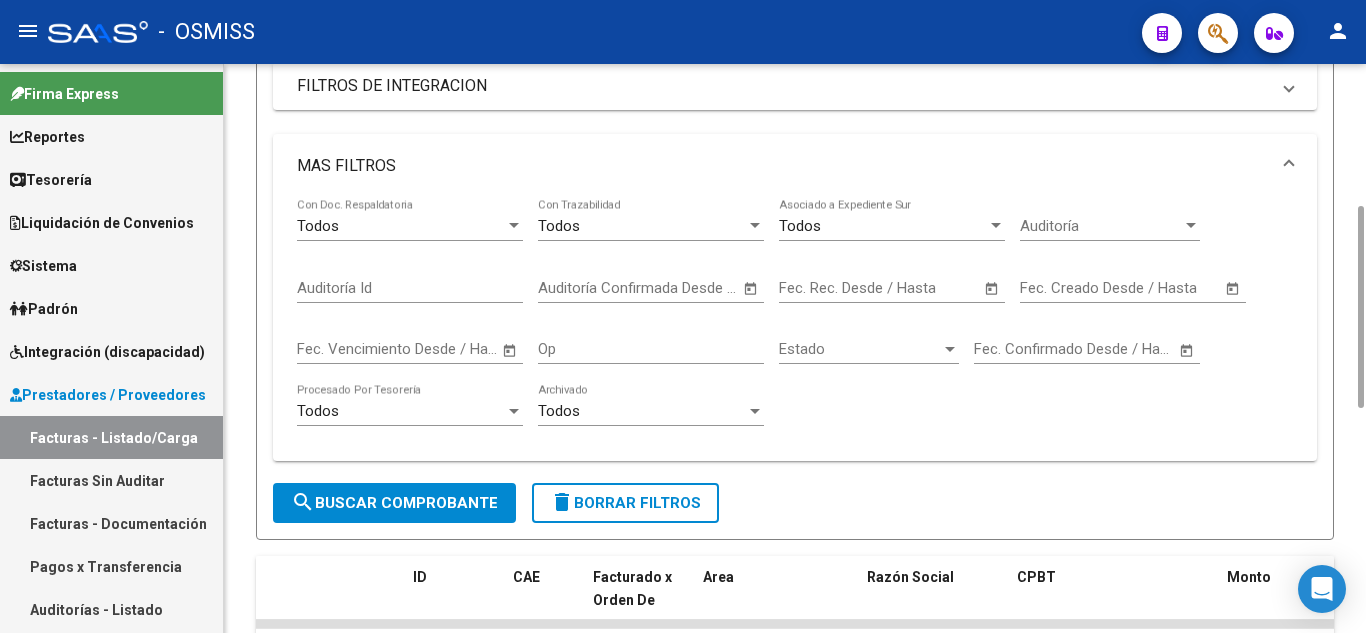 click on "Start date –" 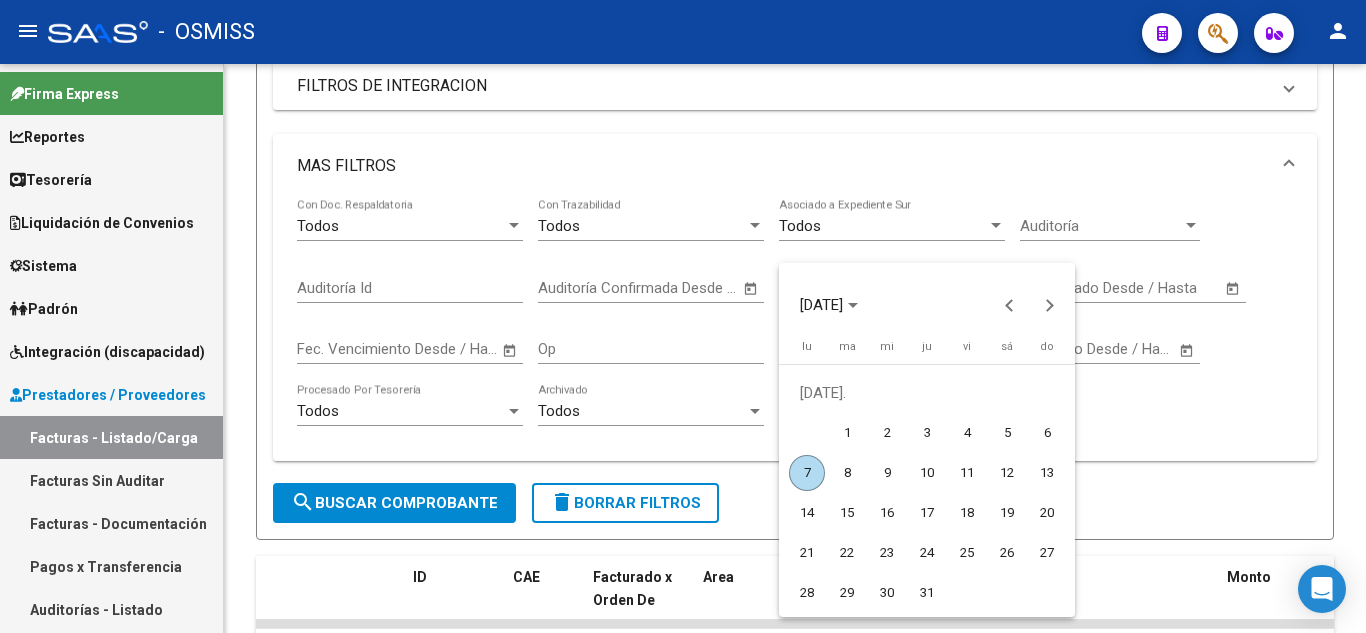 click on "4" at bounding box center [967, 433] 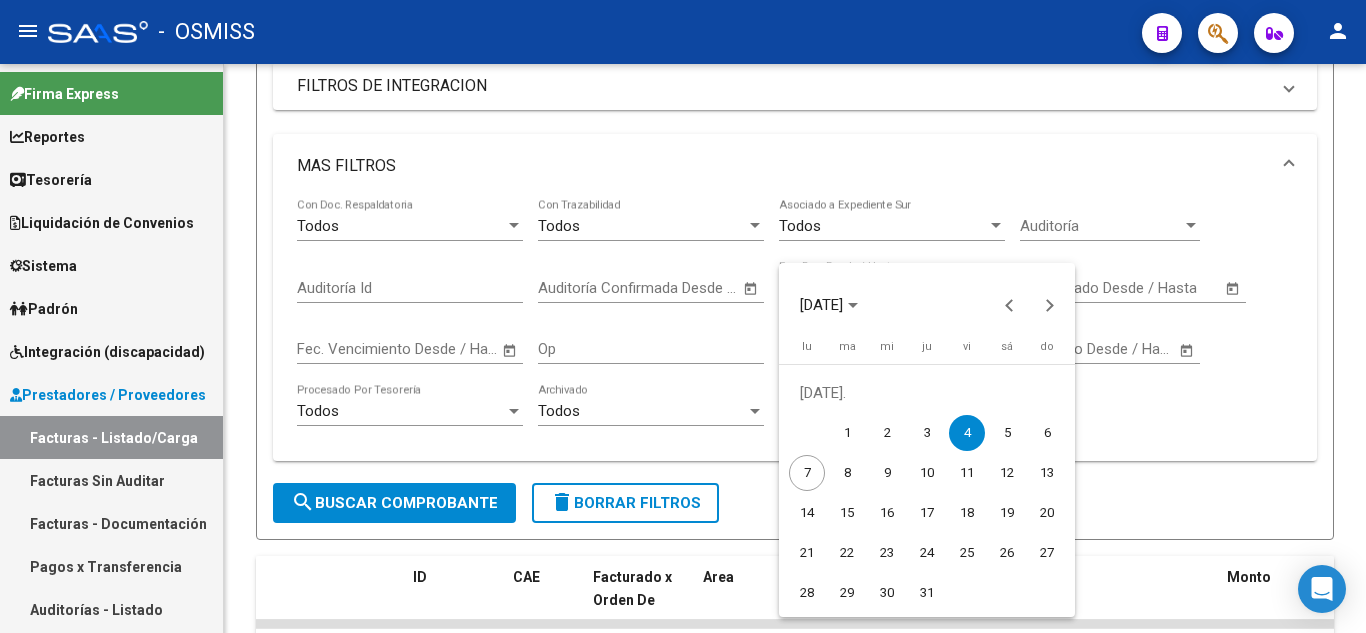 click on "4" at bounding box center [967, 433] 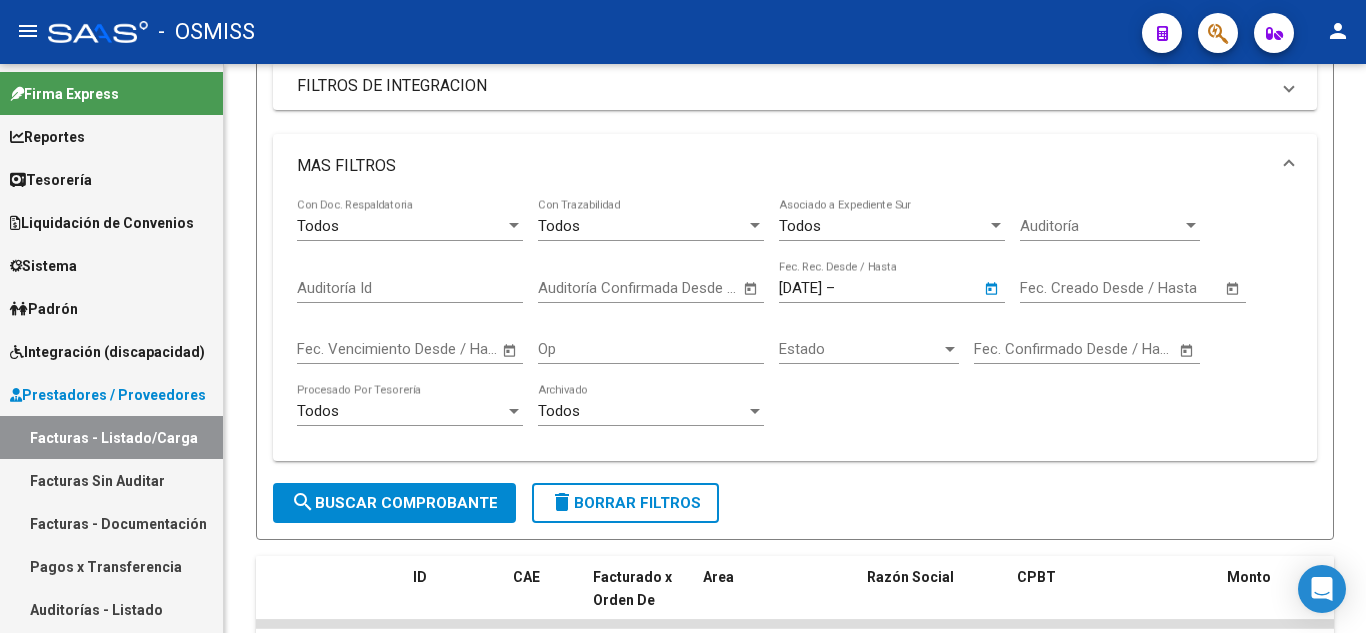 type on "[DATE]" 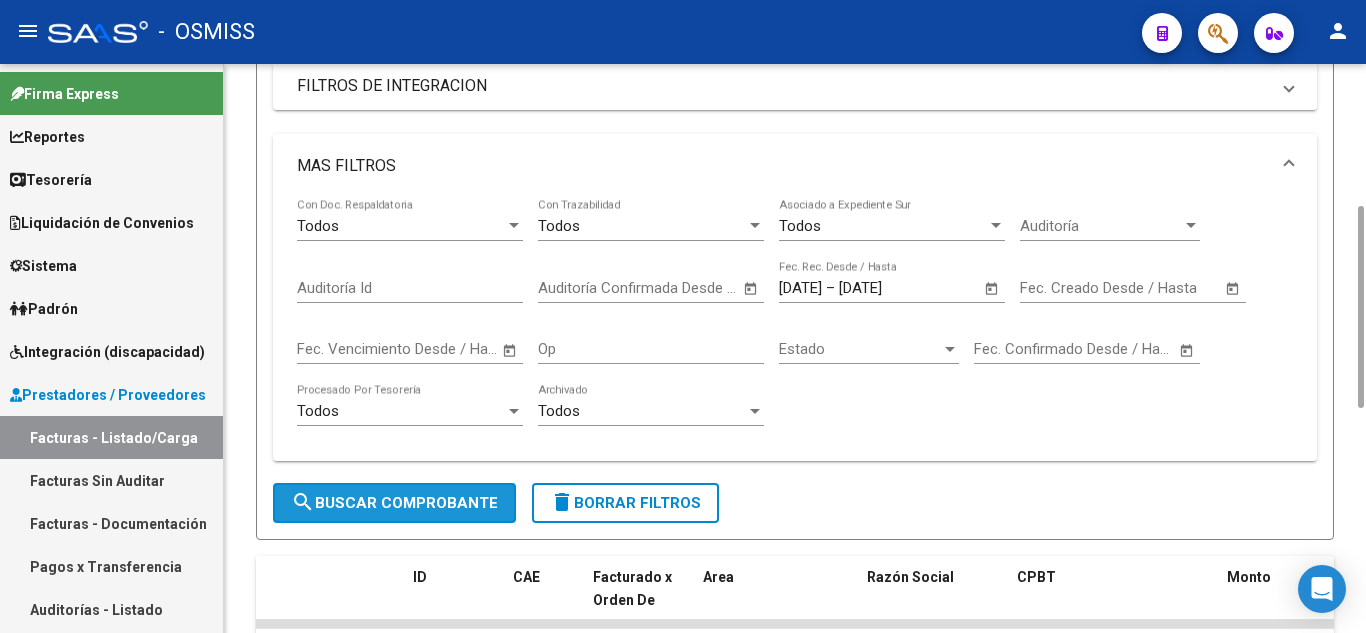 click on "search  Buscar Comprobante" 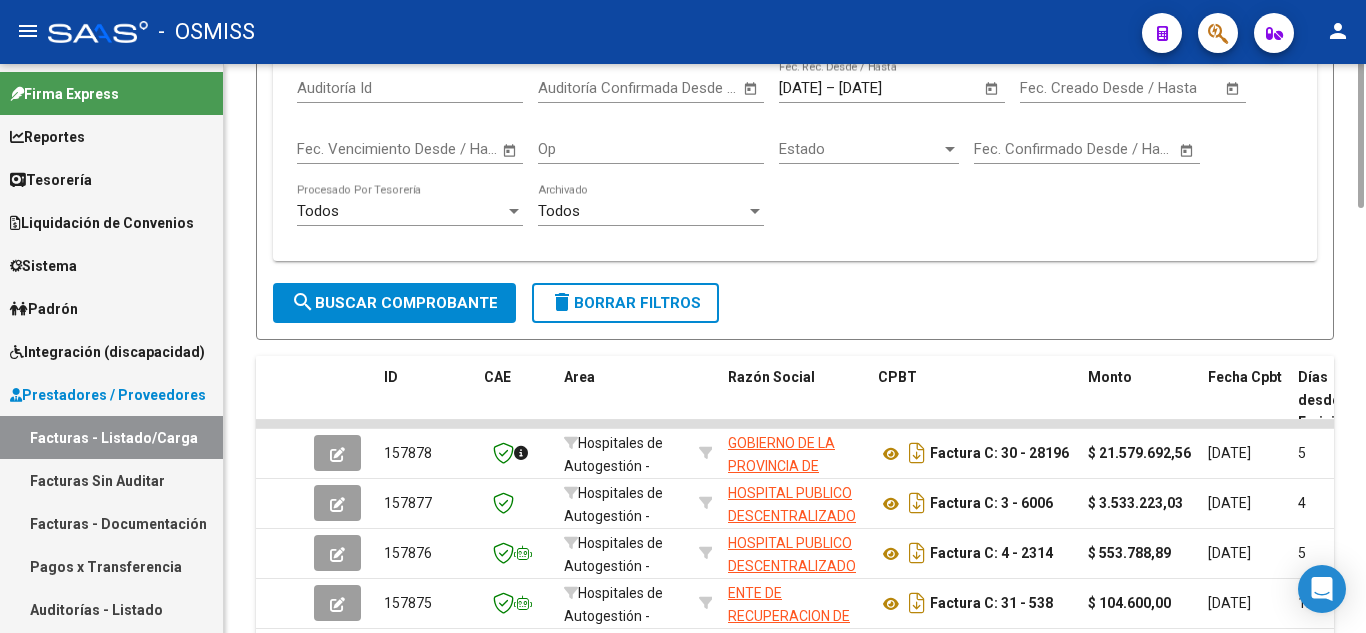 scroll, scrollTop: 0, scrollLeft: 0, axis: both 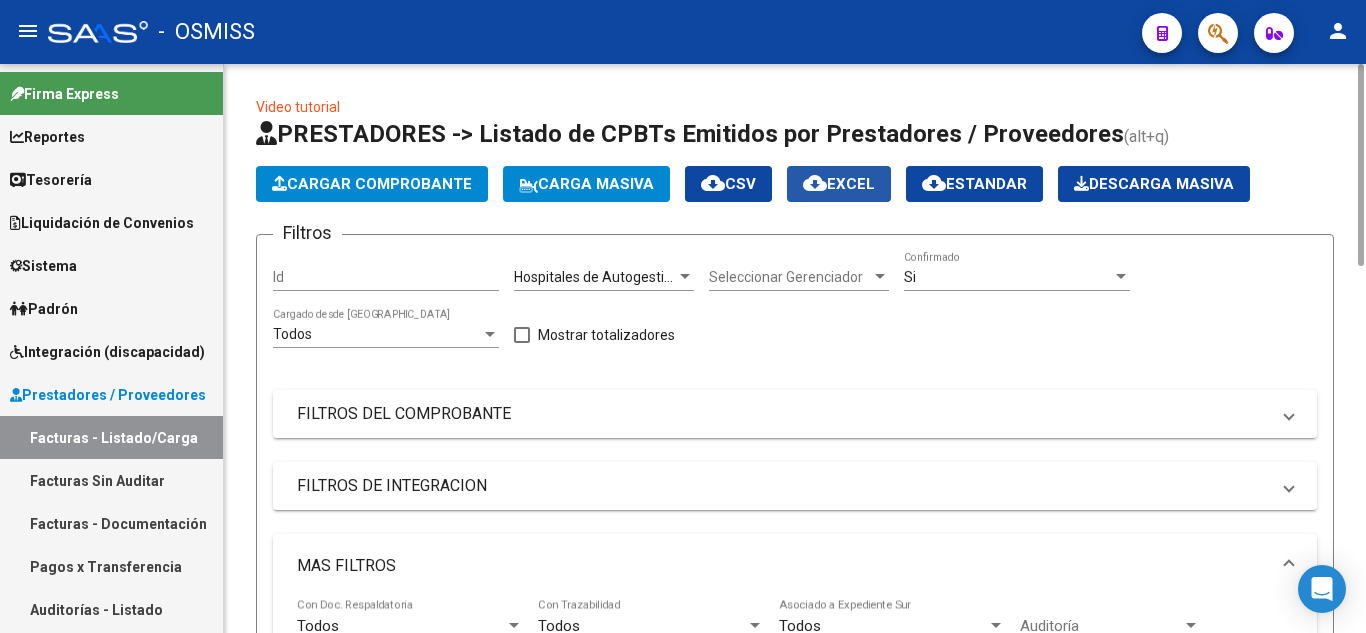 click on "cloud_download  EXCEL" 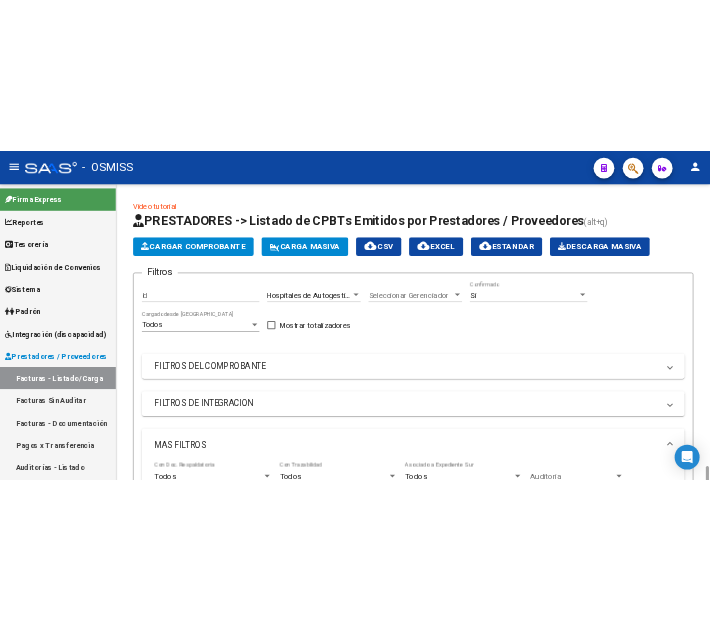 scroll, scrollTop: 800, scrollLeft: 0, axis: vertical 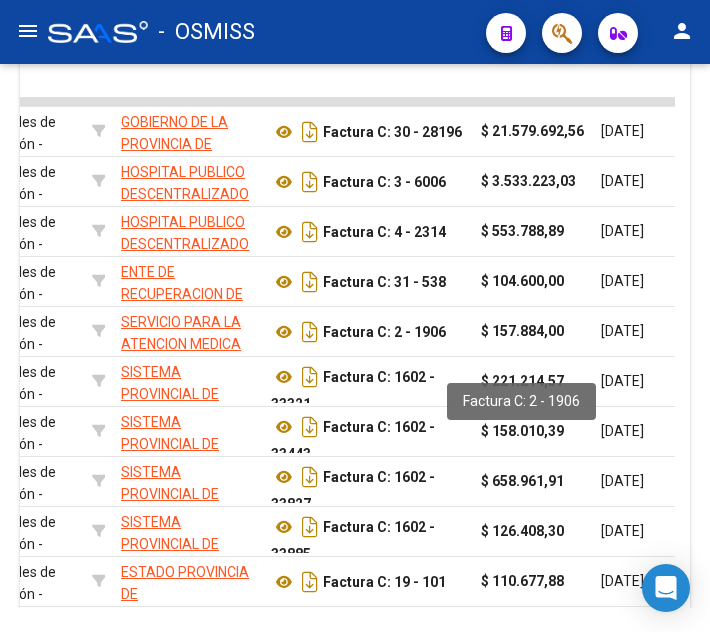 drag, startPoint x: 410, startPoint y: 382, endPoint x: 521, endPoint y: 355, distance: 114.236595 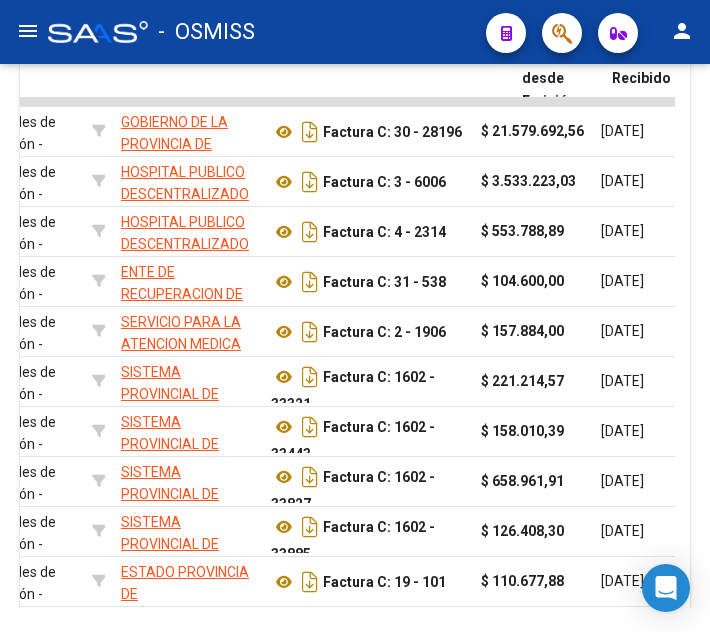 scroll, scrollTop: 0, scrollLeft: 540, axis: horizontal 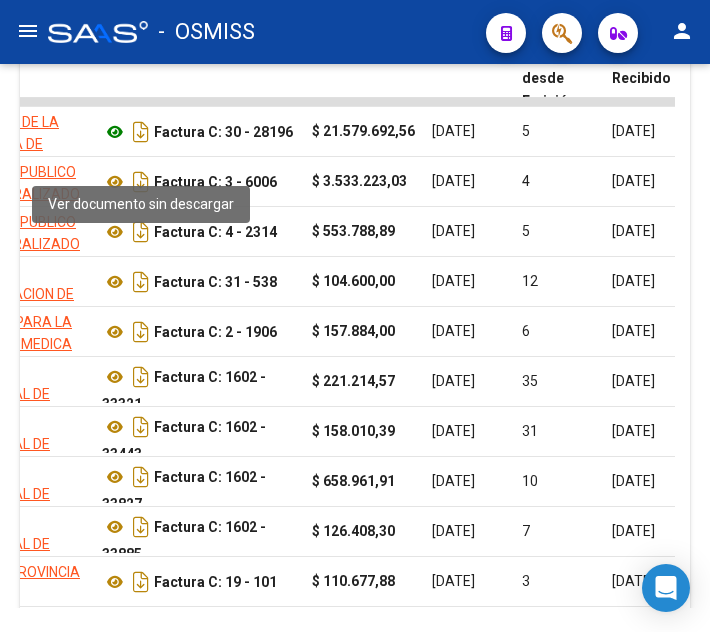 click 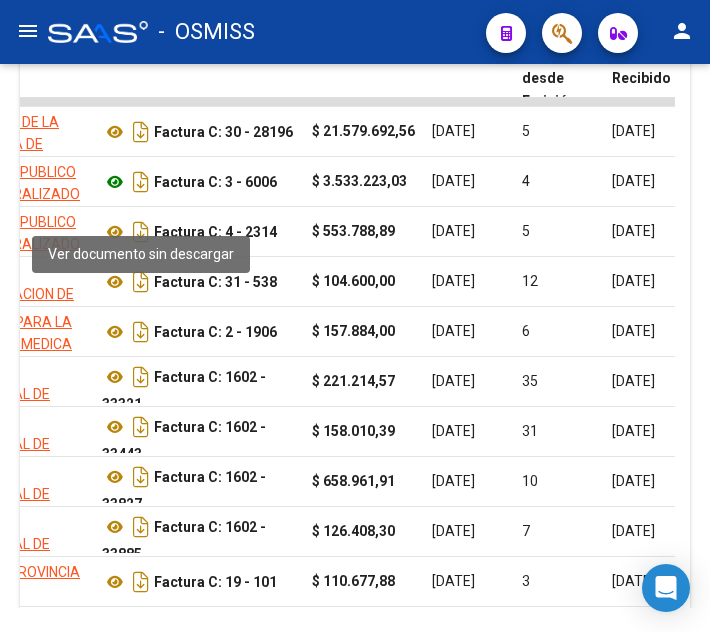 click 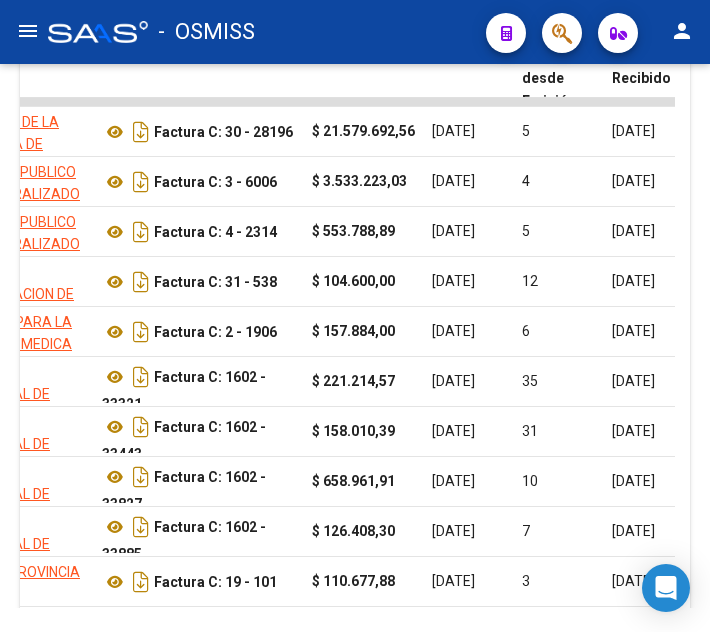 click on "$ 3.533.223,03" 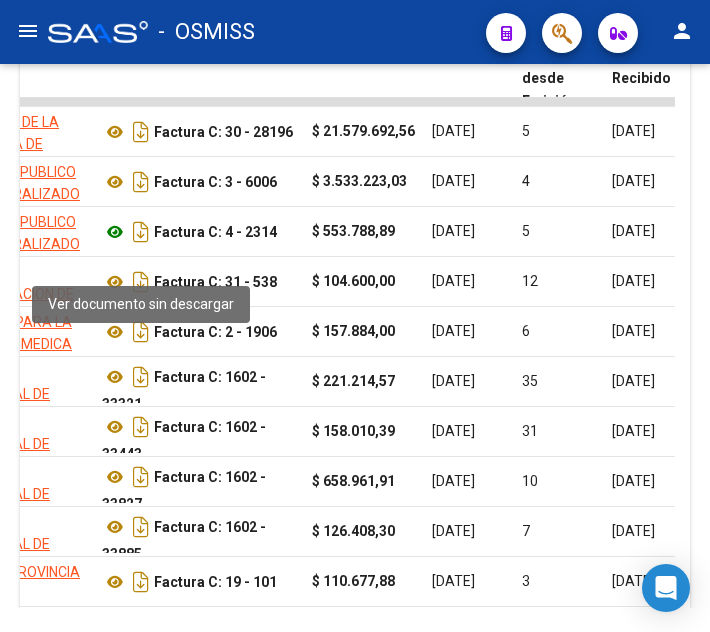 click 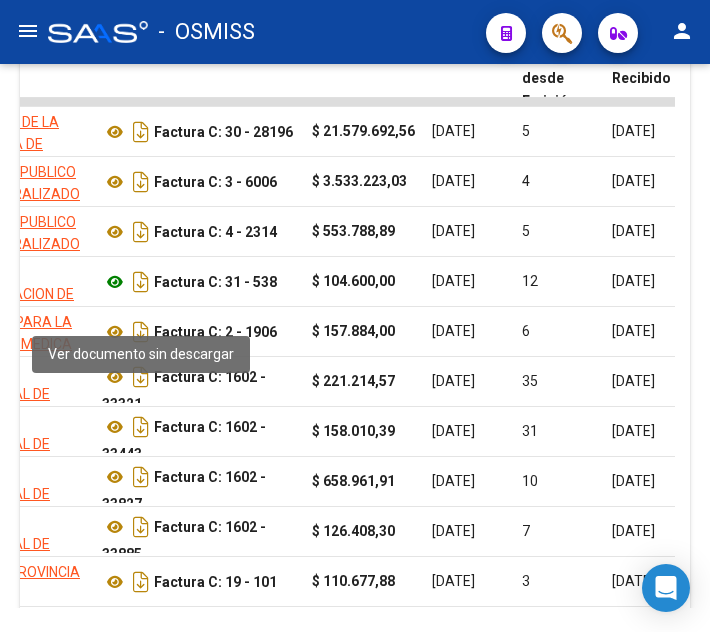 click 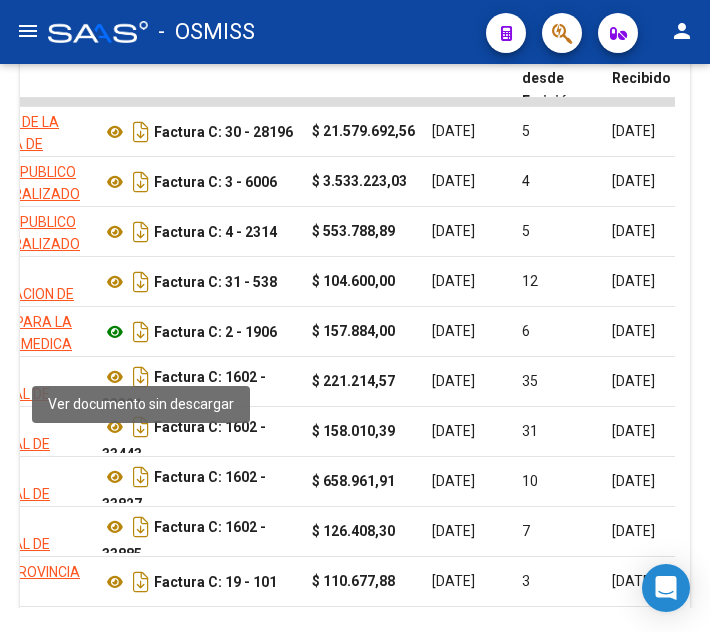 click 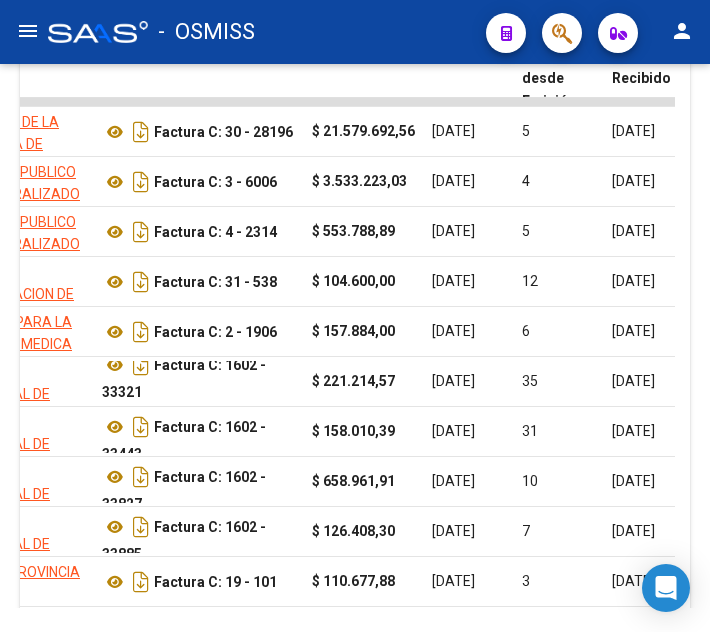 scroll, scrollTop: 13, scrollLeft: 0, axis: vertical 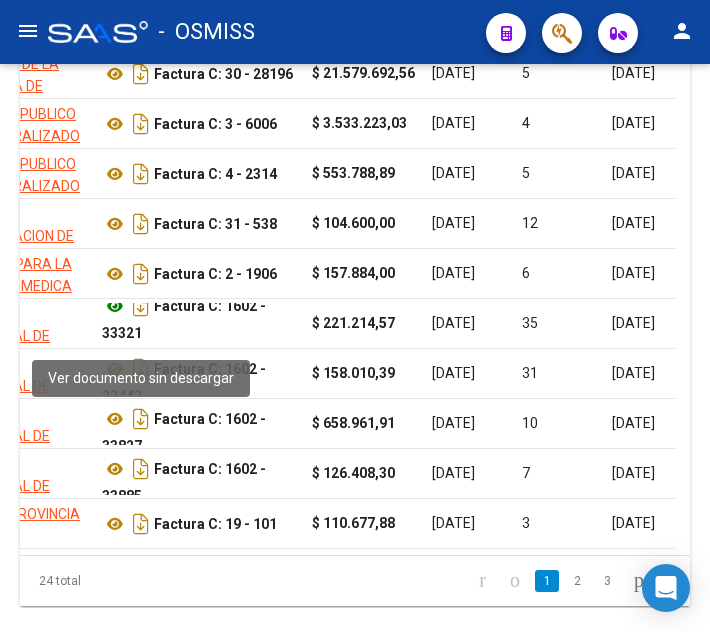 click 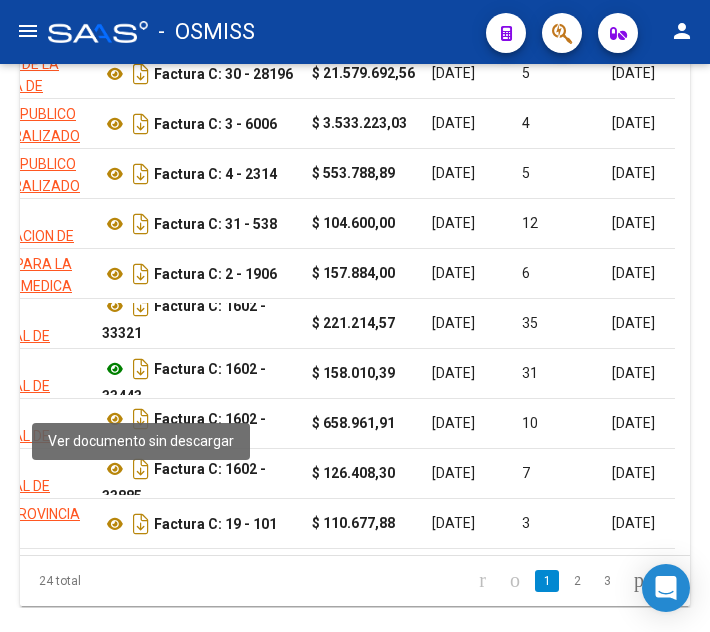 click 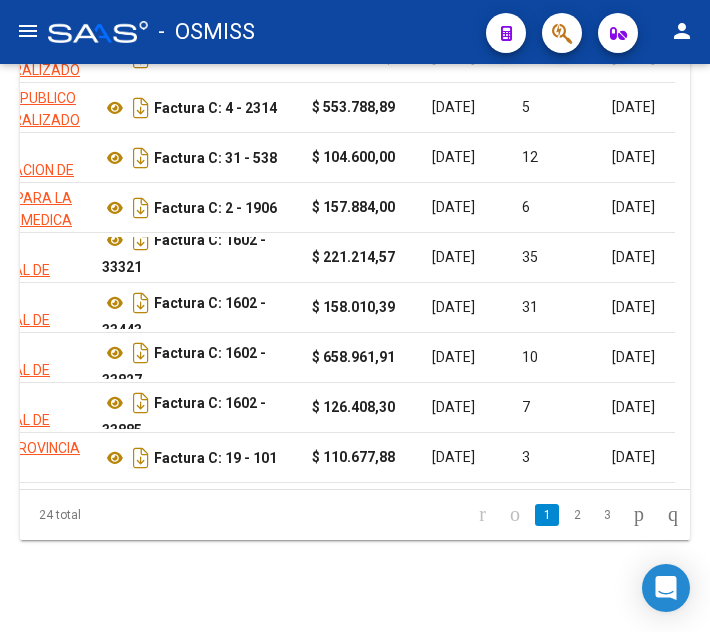 scroll, scrollTop: 1358, scrollLeft: 0, axis: vertical 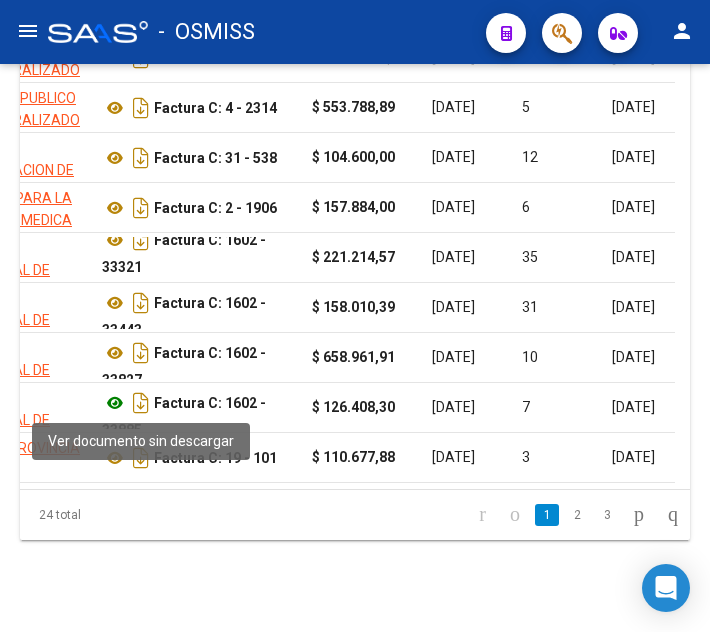 click 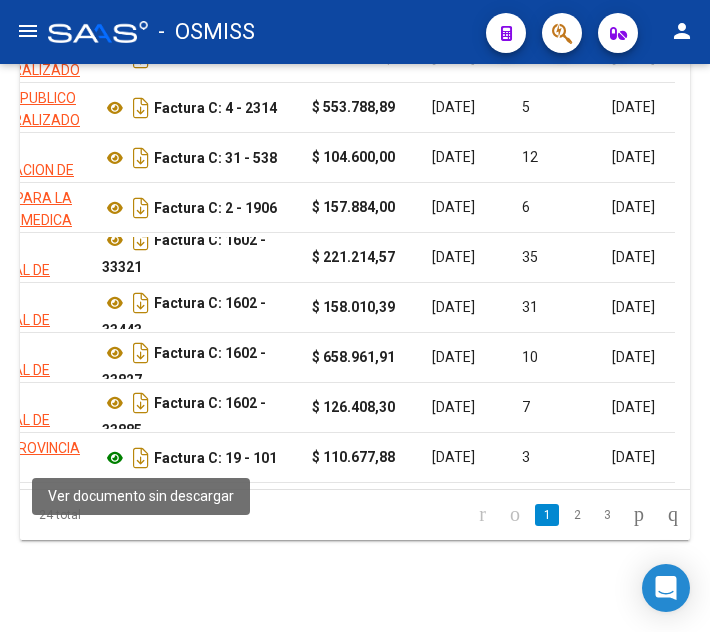 click 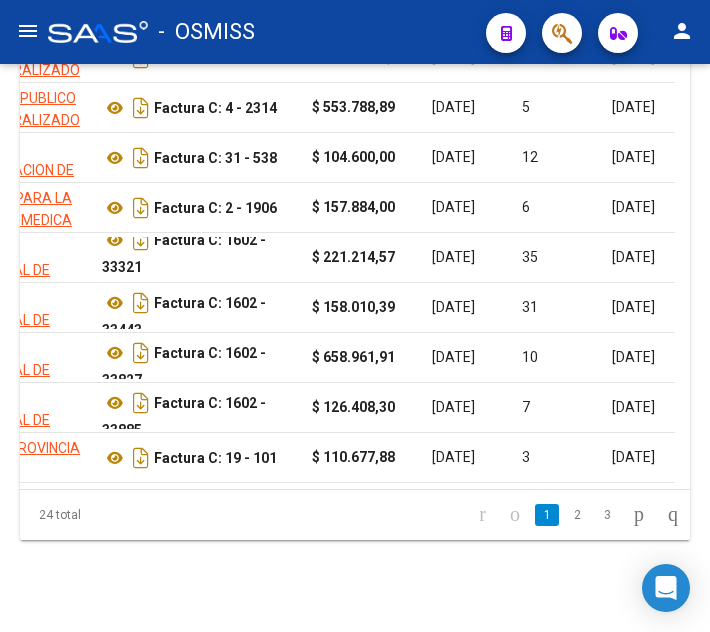 click on "Factura C: 1602 - 33827" 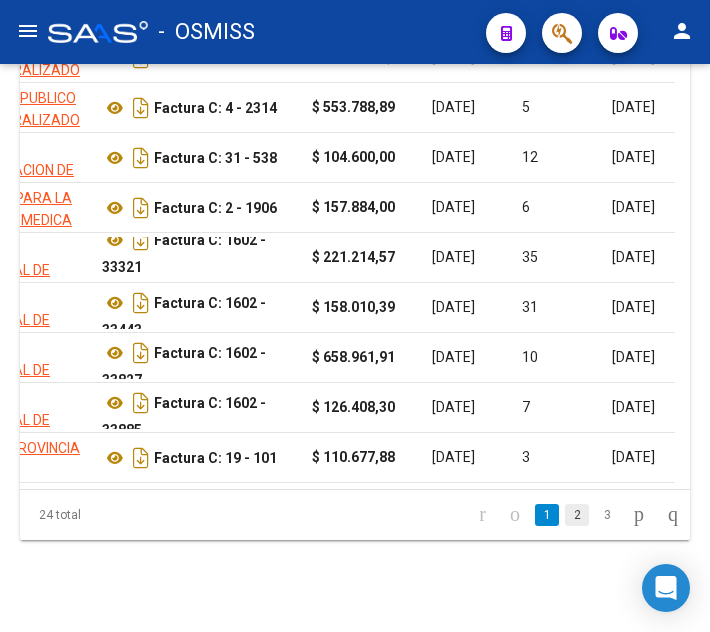 click on "2" 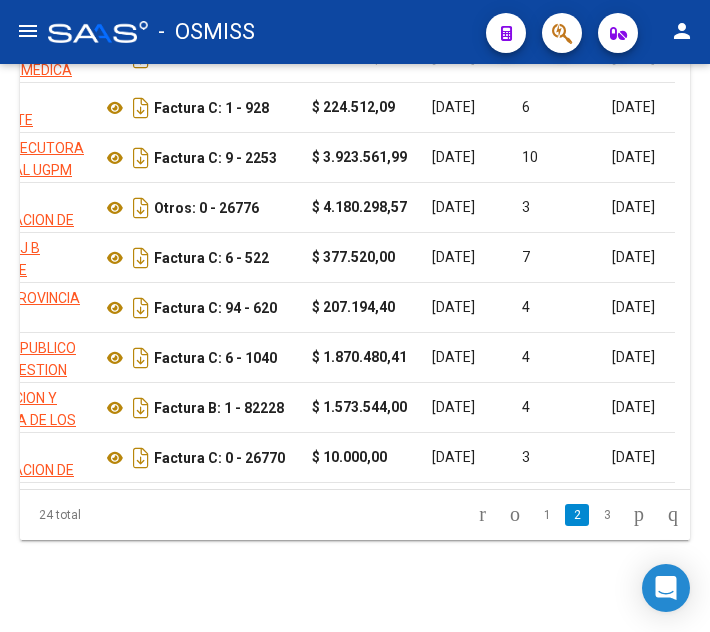scroll, scrollTop: 0, scrollLeft: 0, axis: both 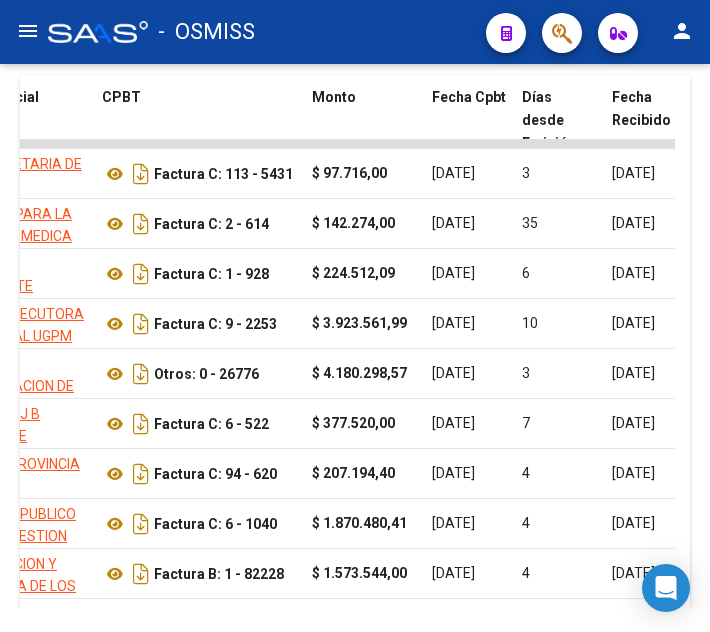 click on "[DATE]" 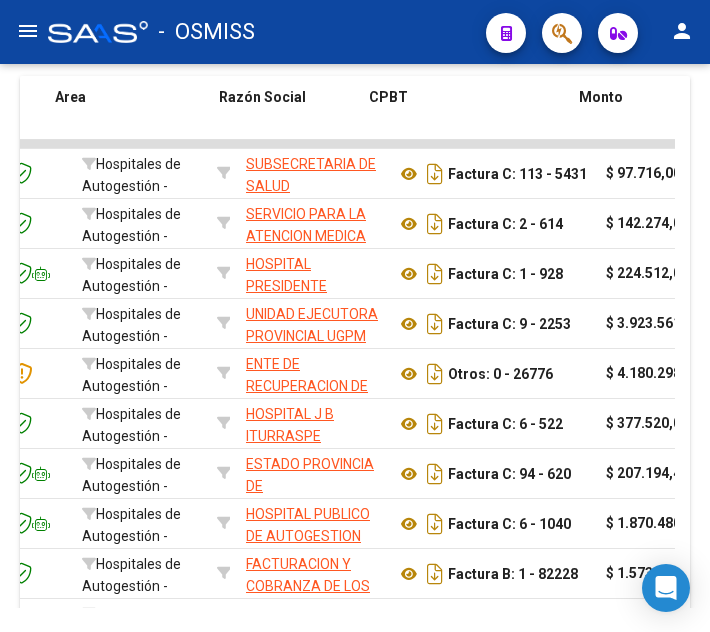drag, startPoint x: 420, startPoint y: 177, endPoint x: 329, endPoint y: 170, distance: 91.26884 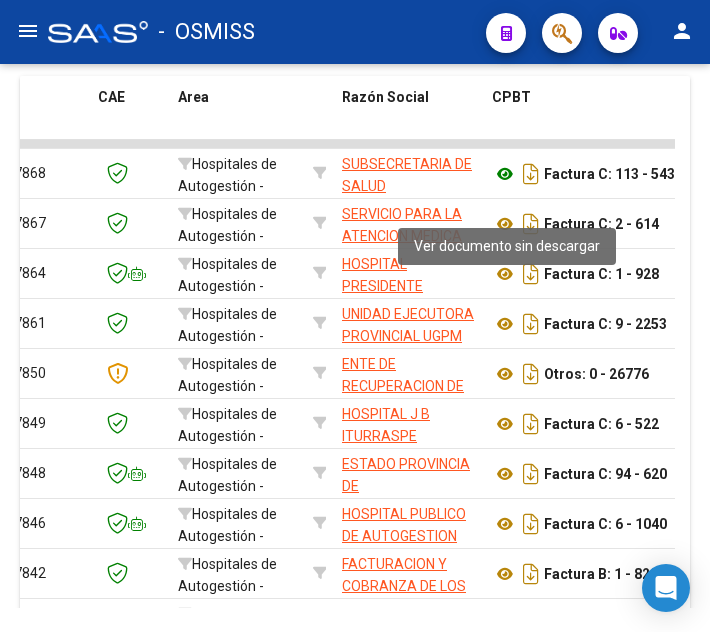 click 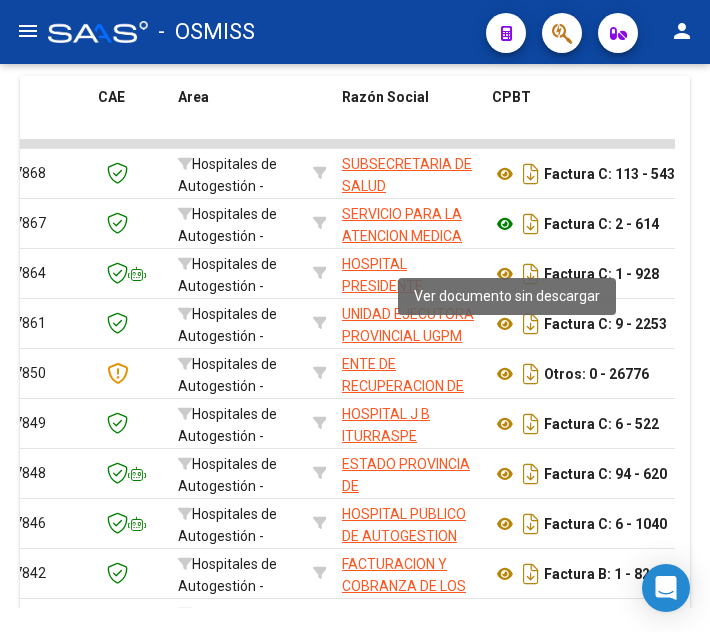 click 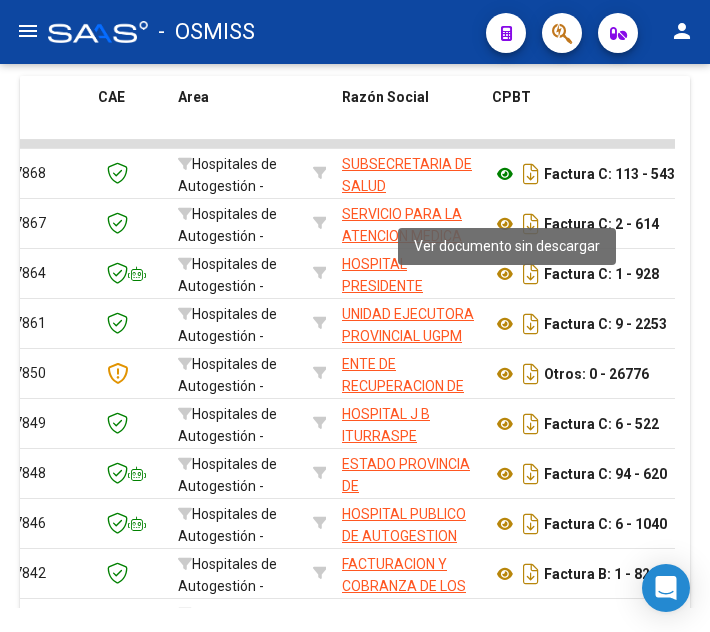 click 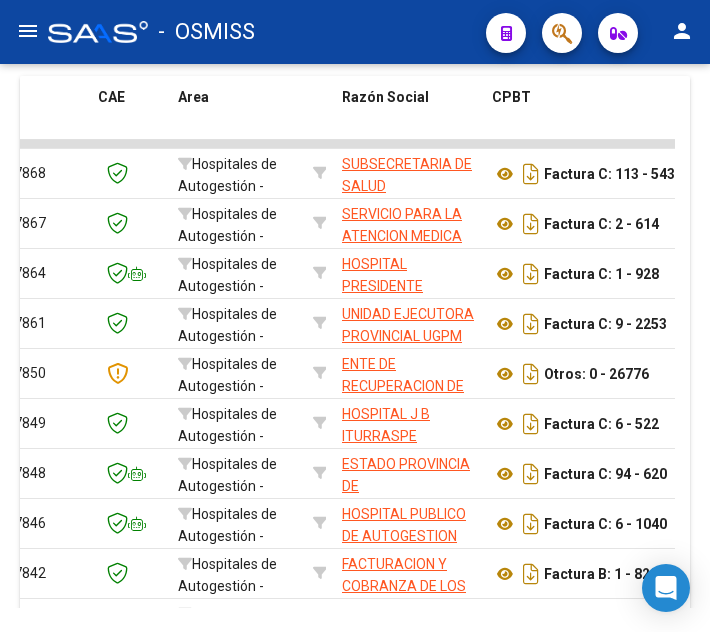 scroll, scrollTop: 1258, scrollLeft: 0, axis: vertical 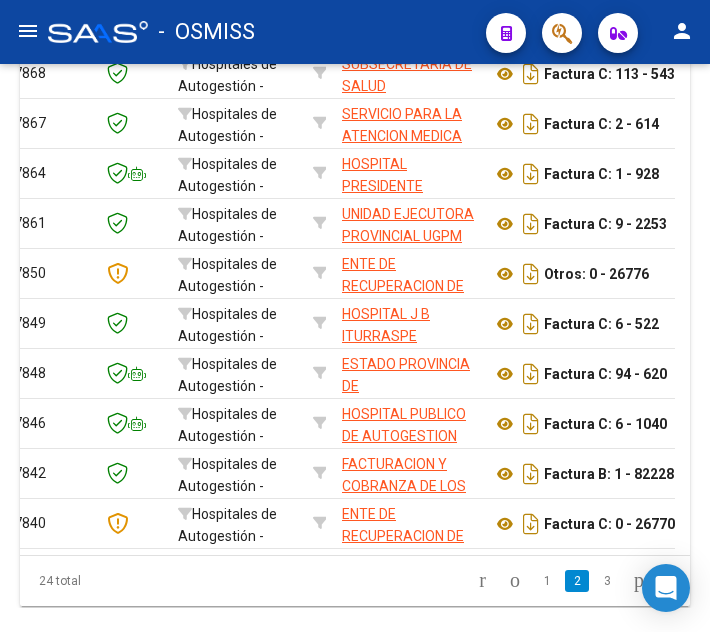 click on "Otros: 0 - 26776" 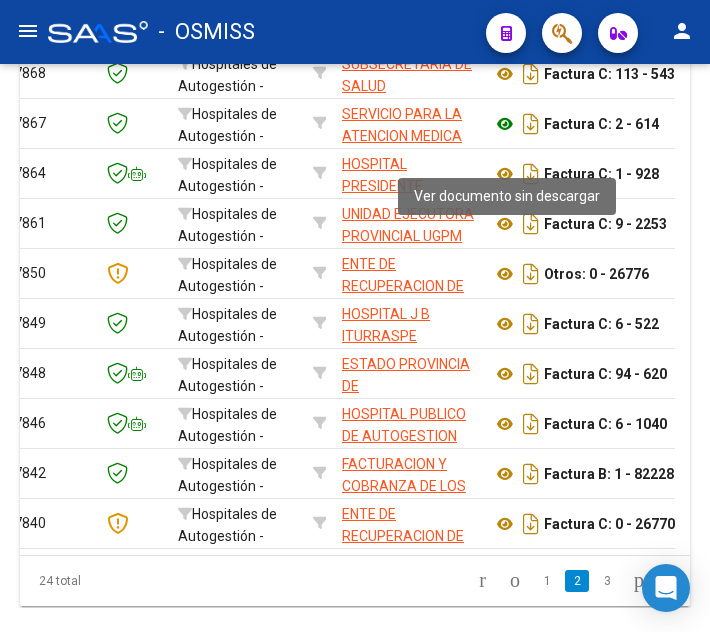 click 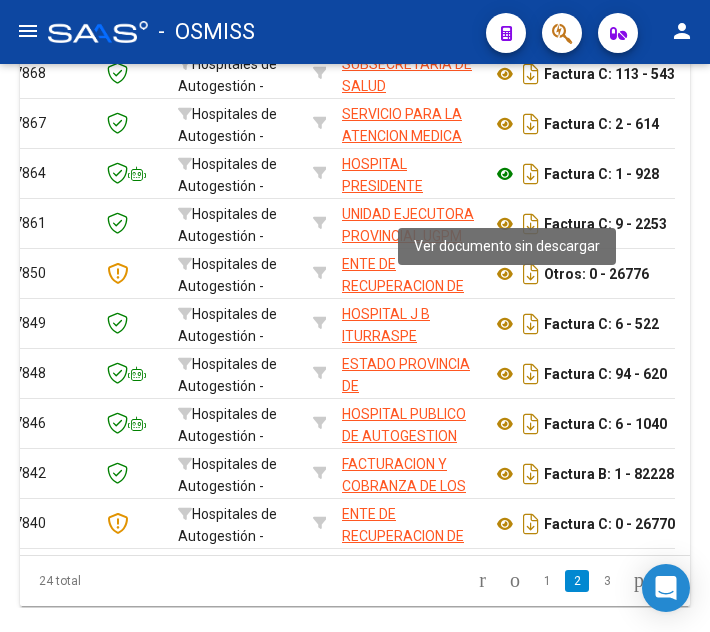 click 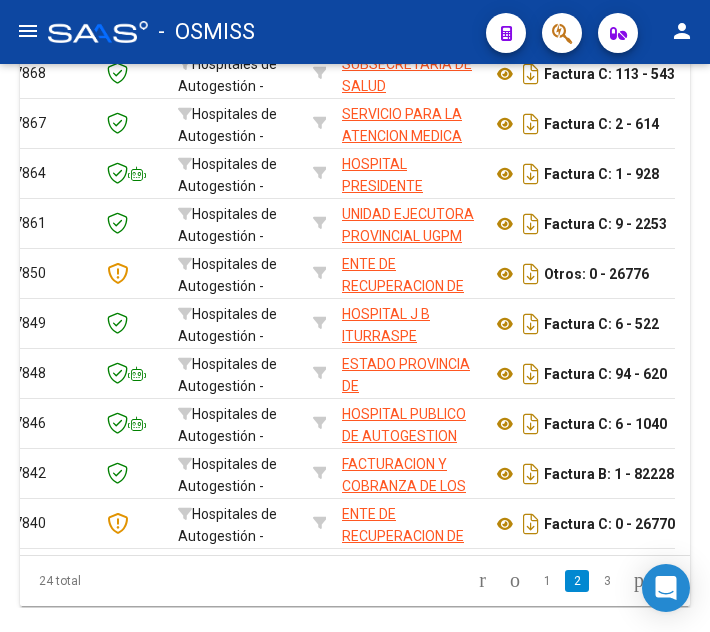click on "HOSPITAL PRESIDENTE [PERSON_NAME] SAMIC" 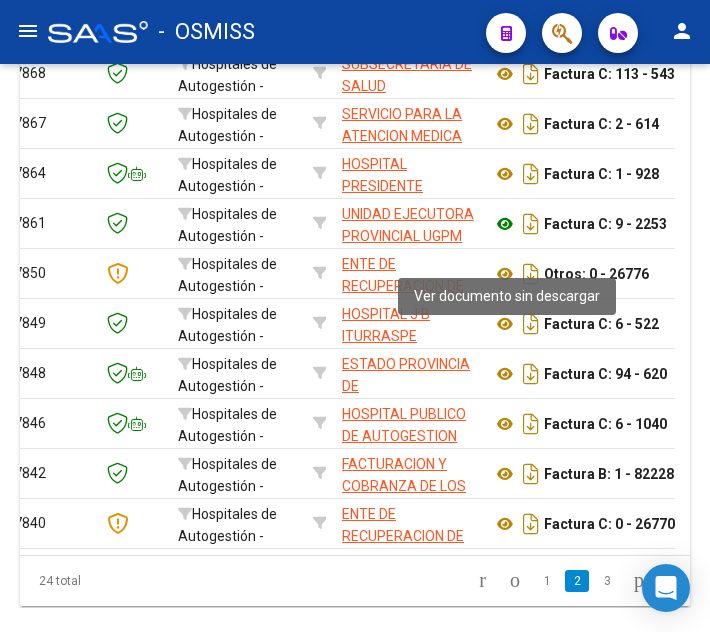 click 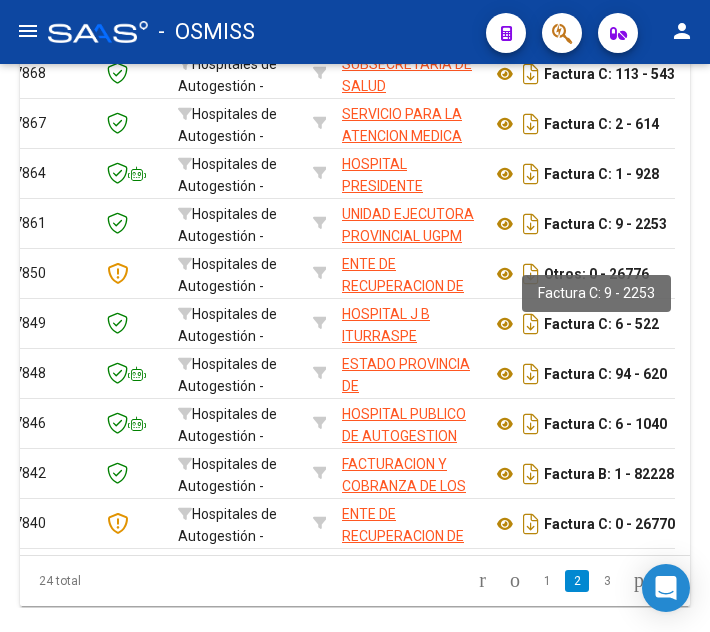 click on "Factura C: 9 - 2253" 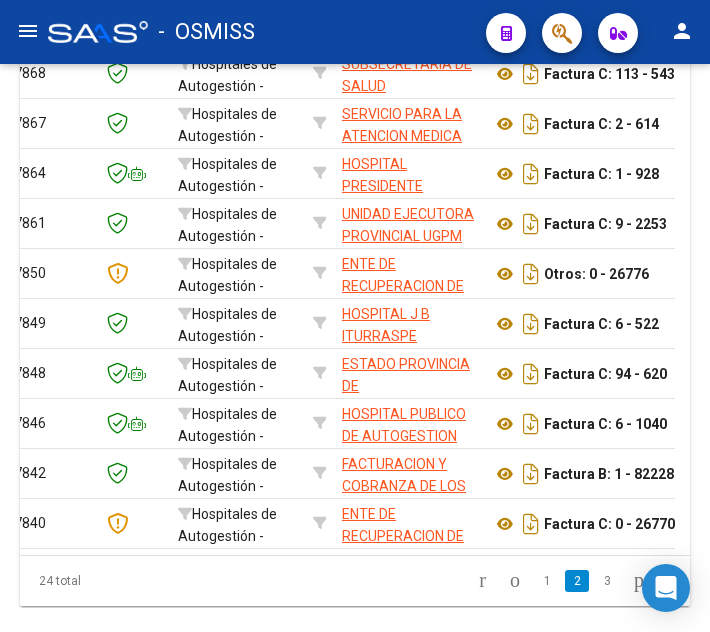 click on "Factura C: 9 - 2253" 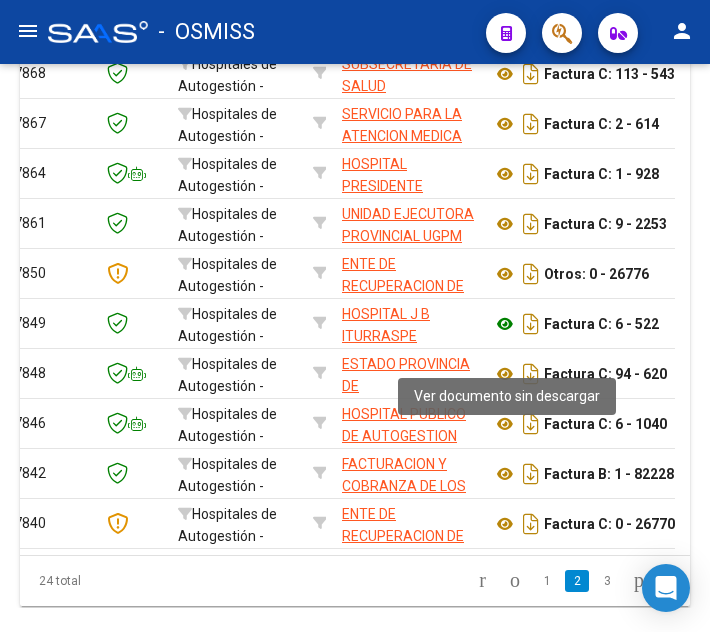 click 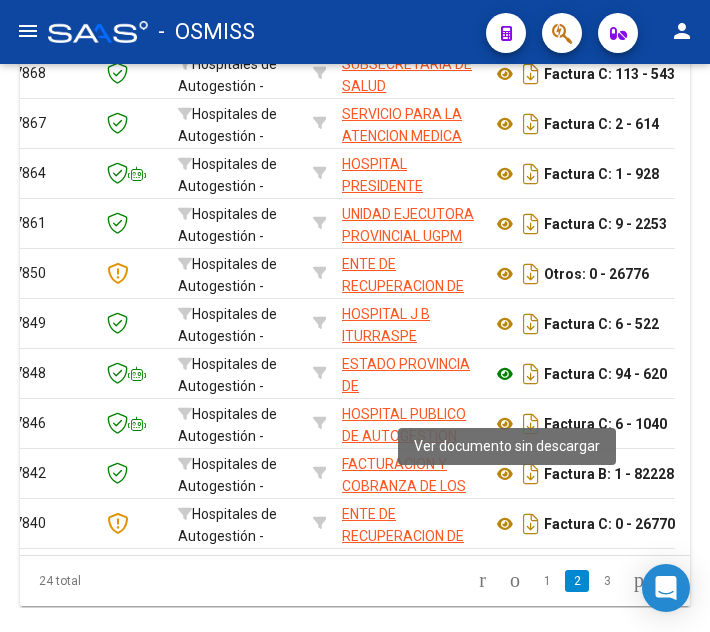 click 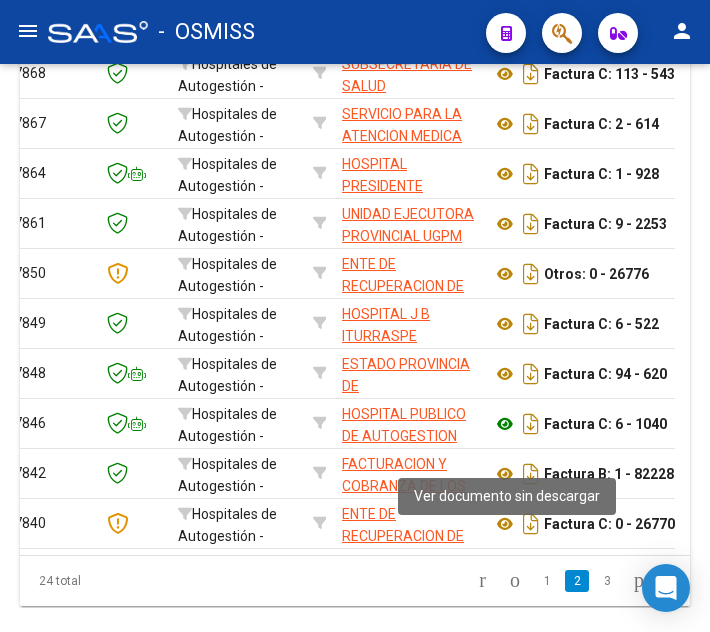 click 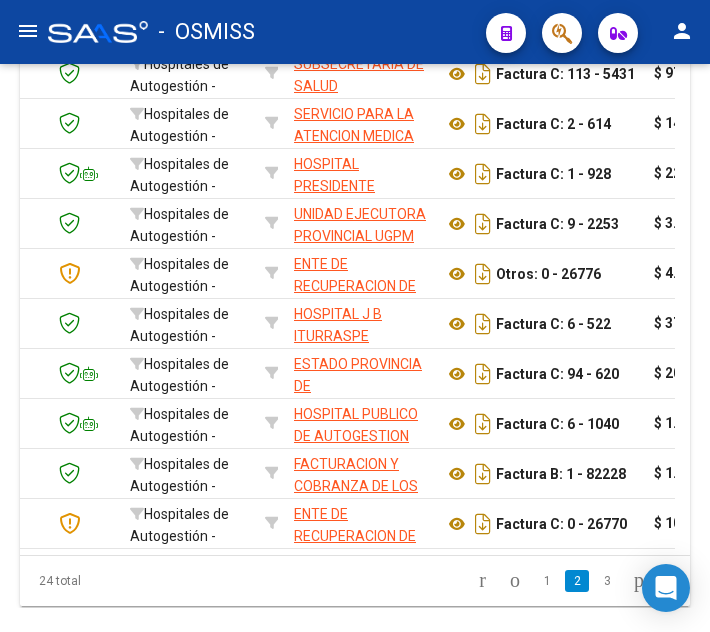 drag, startPoint x: 429, startPoint y: 182, endPoint x: 470, endPoint y: 169, distance: 43.011627 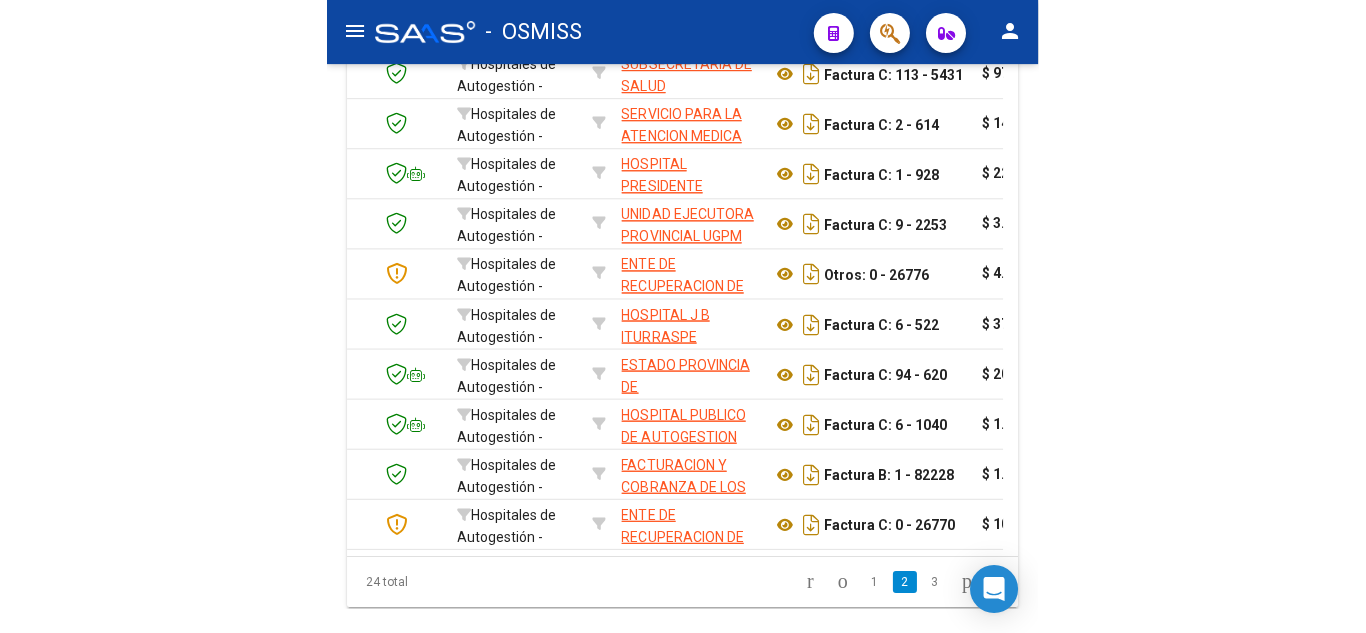 scroll, scrollTop: 0, scrollLeft: 229, axis: horizontal 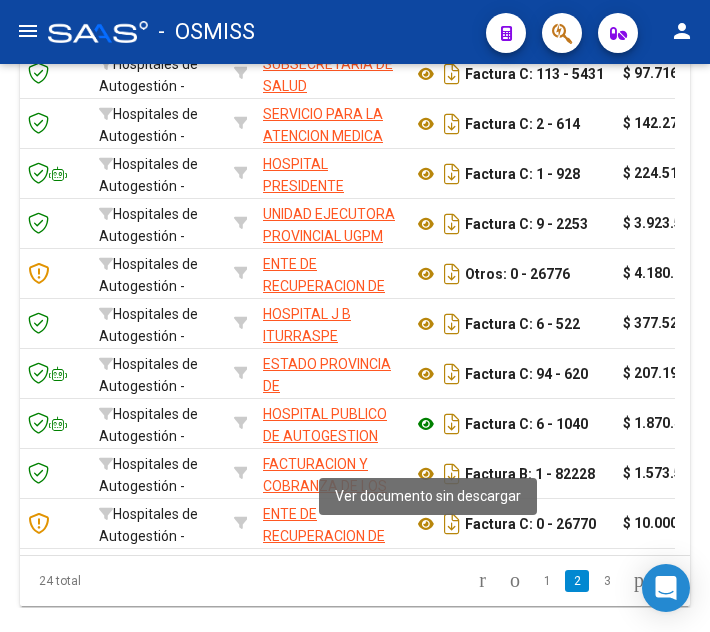 click 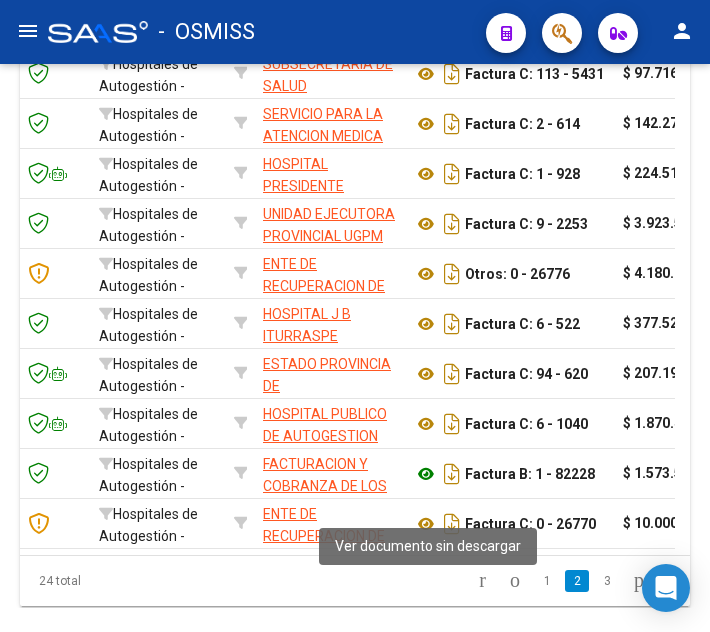 click 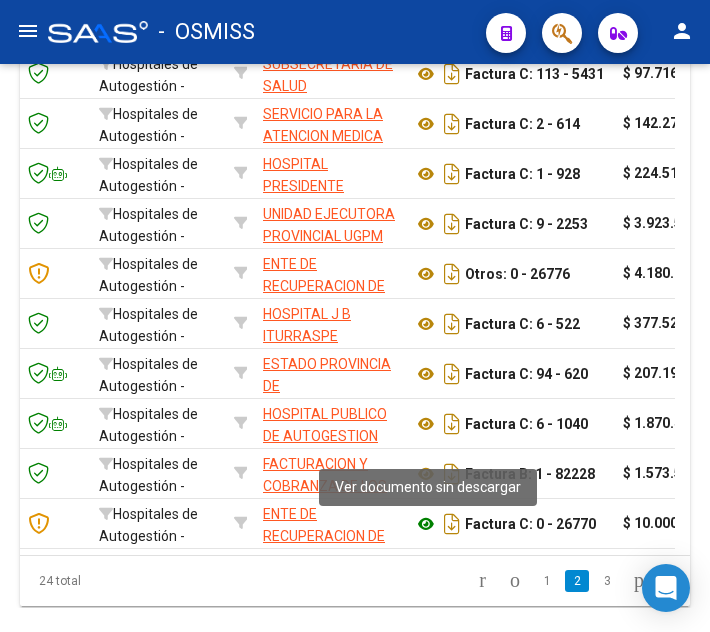 click 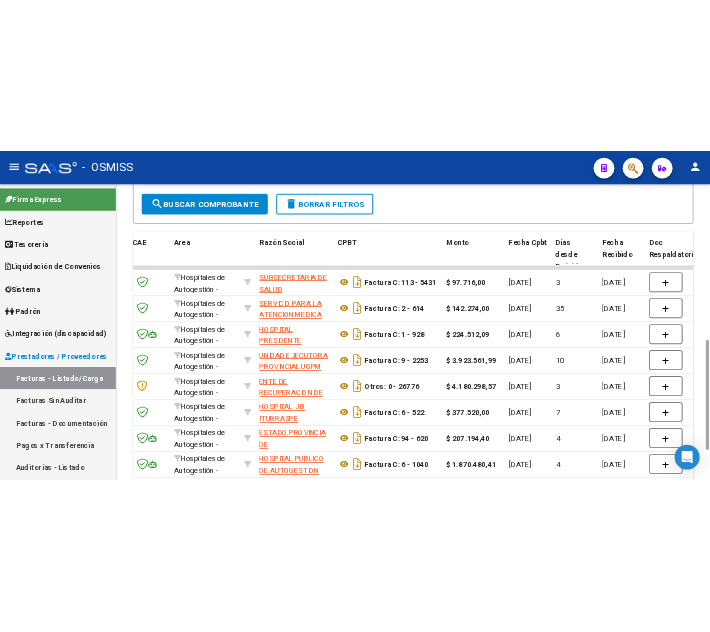 scroll, scrollTop: 0, scrollLeft: 0, axis: both 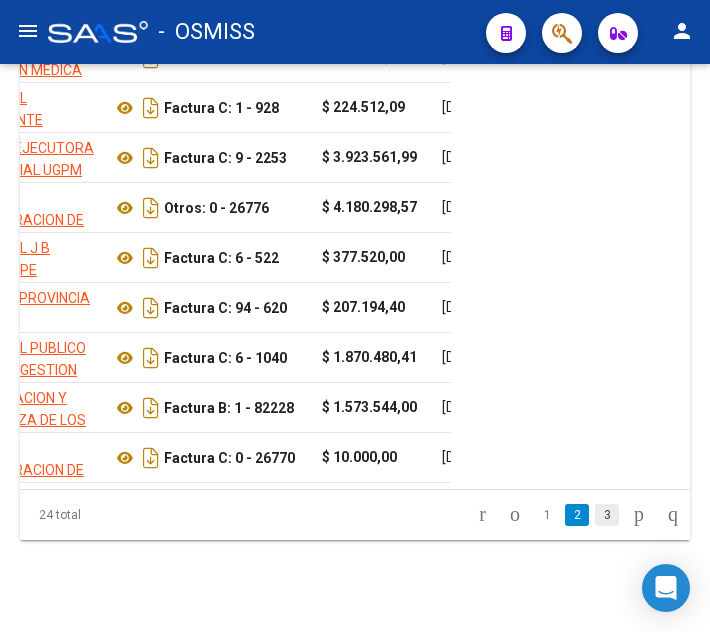click on "3" 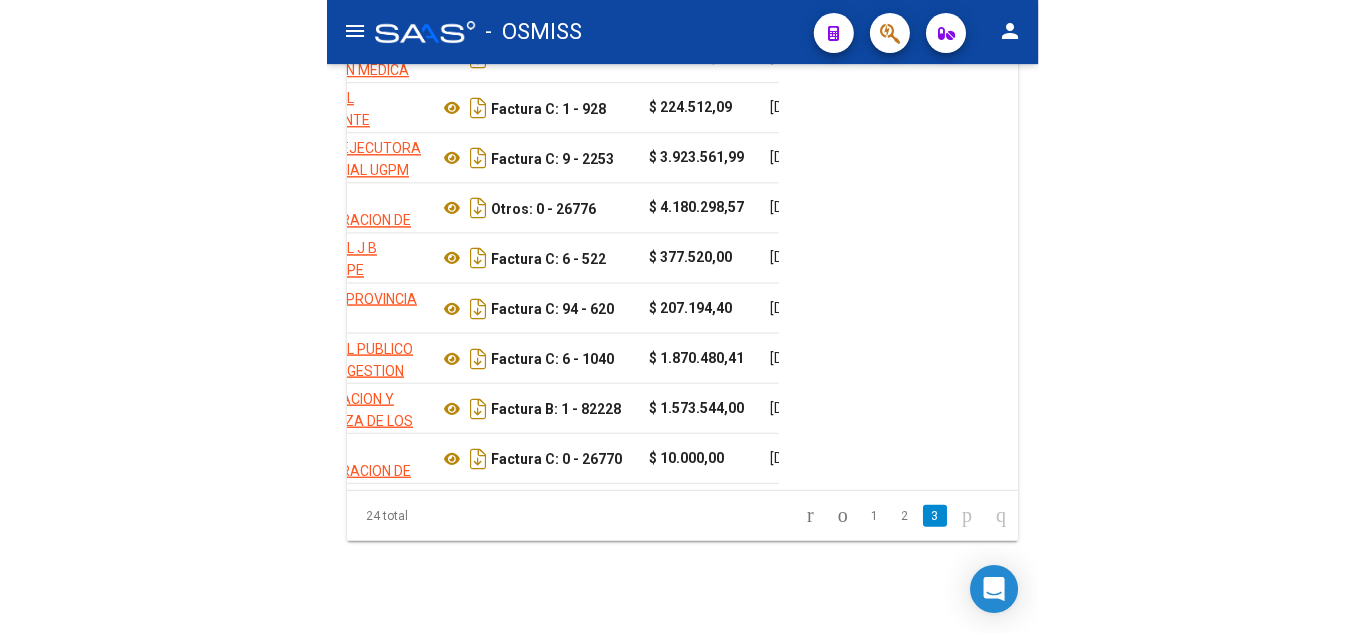 scroll, scrollTop: 1058, scrollLeft: 0, axis: vertical 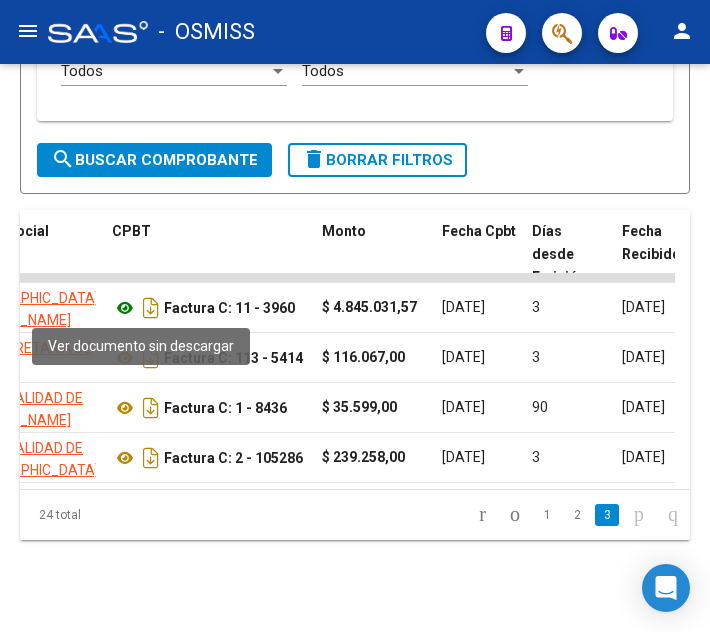 click 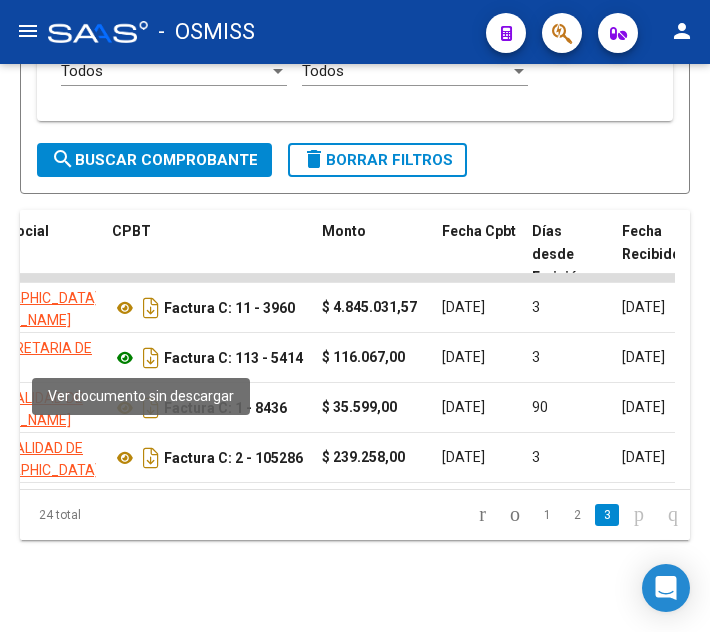click 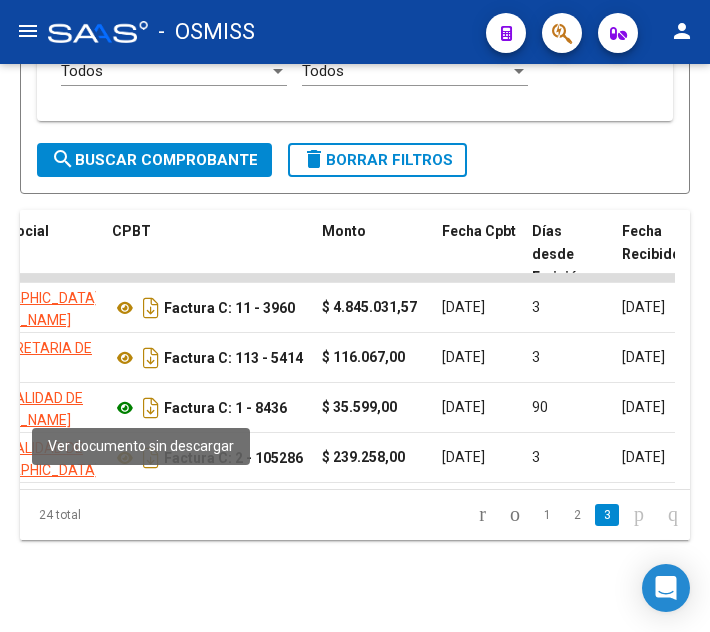 click 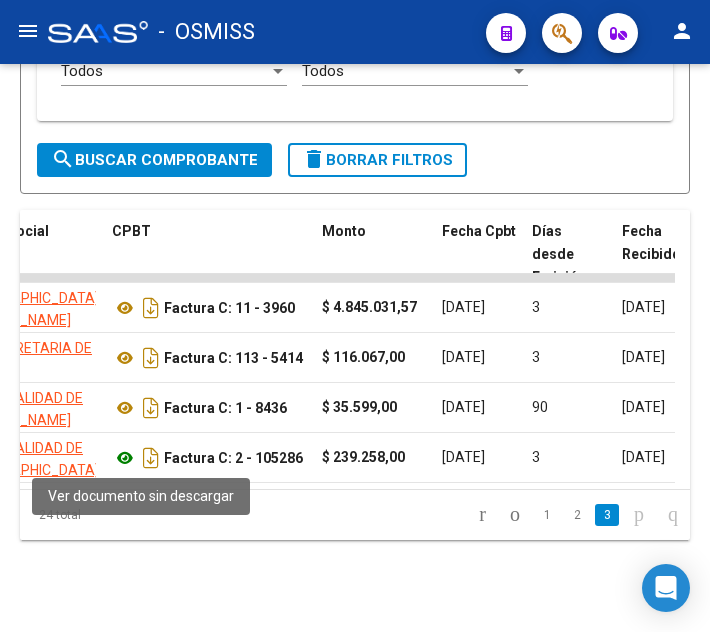 click 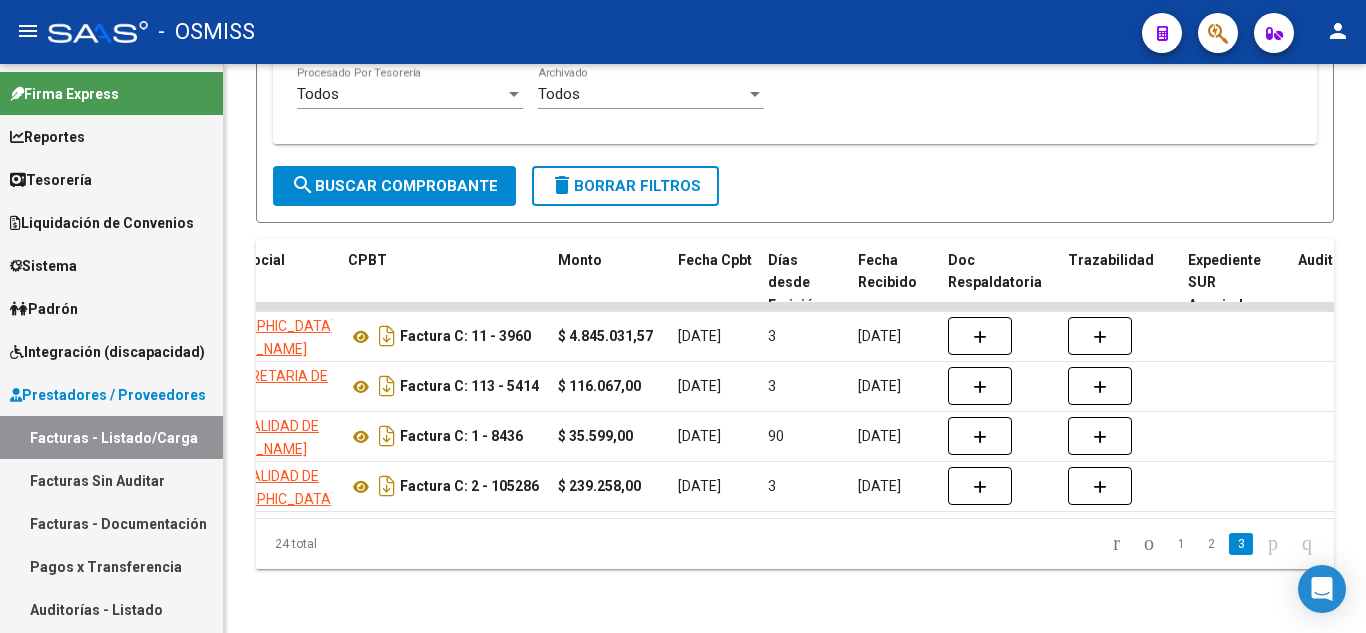 scroll, scrollTop: 0, scrollLeft: 0, axis: both 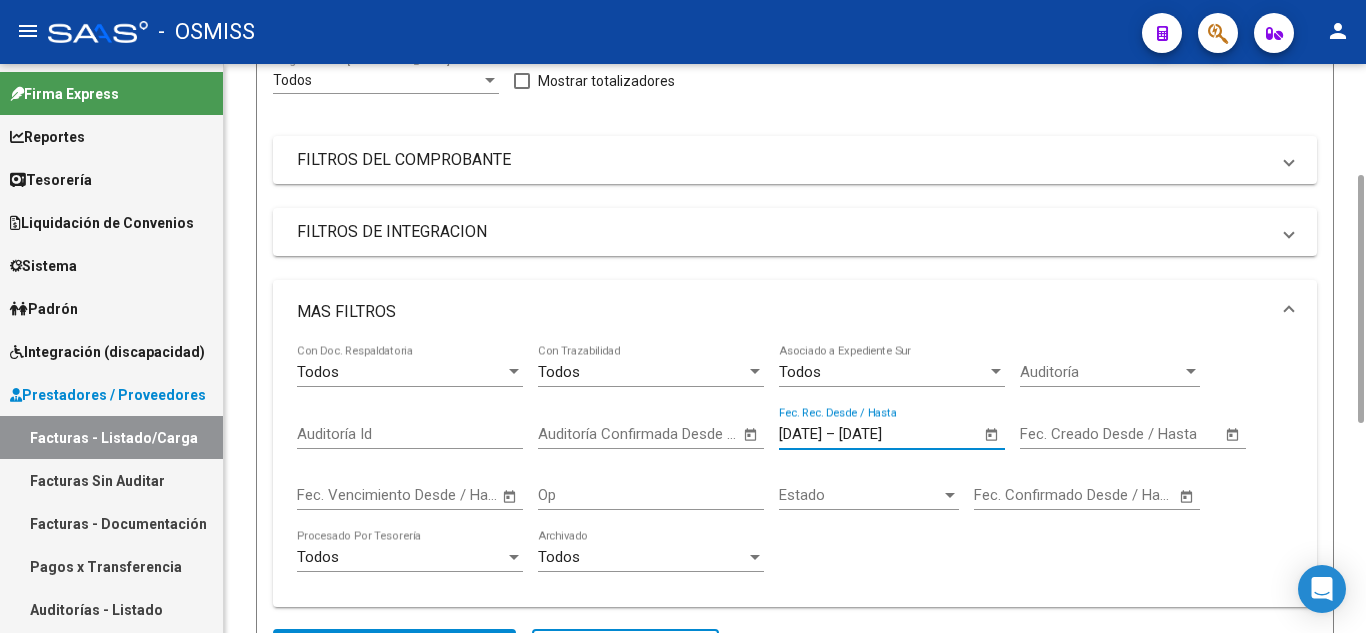 click on "[DATE]" 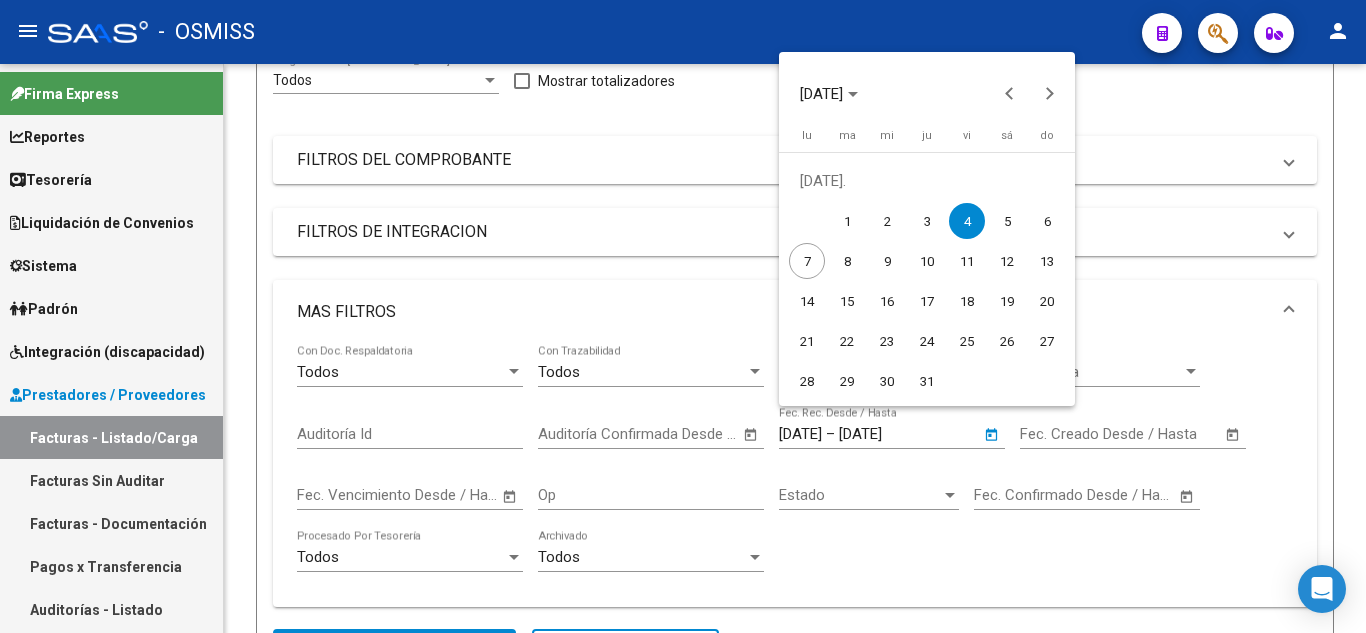 click at bounding box center [683, 316] 